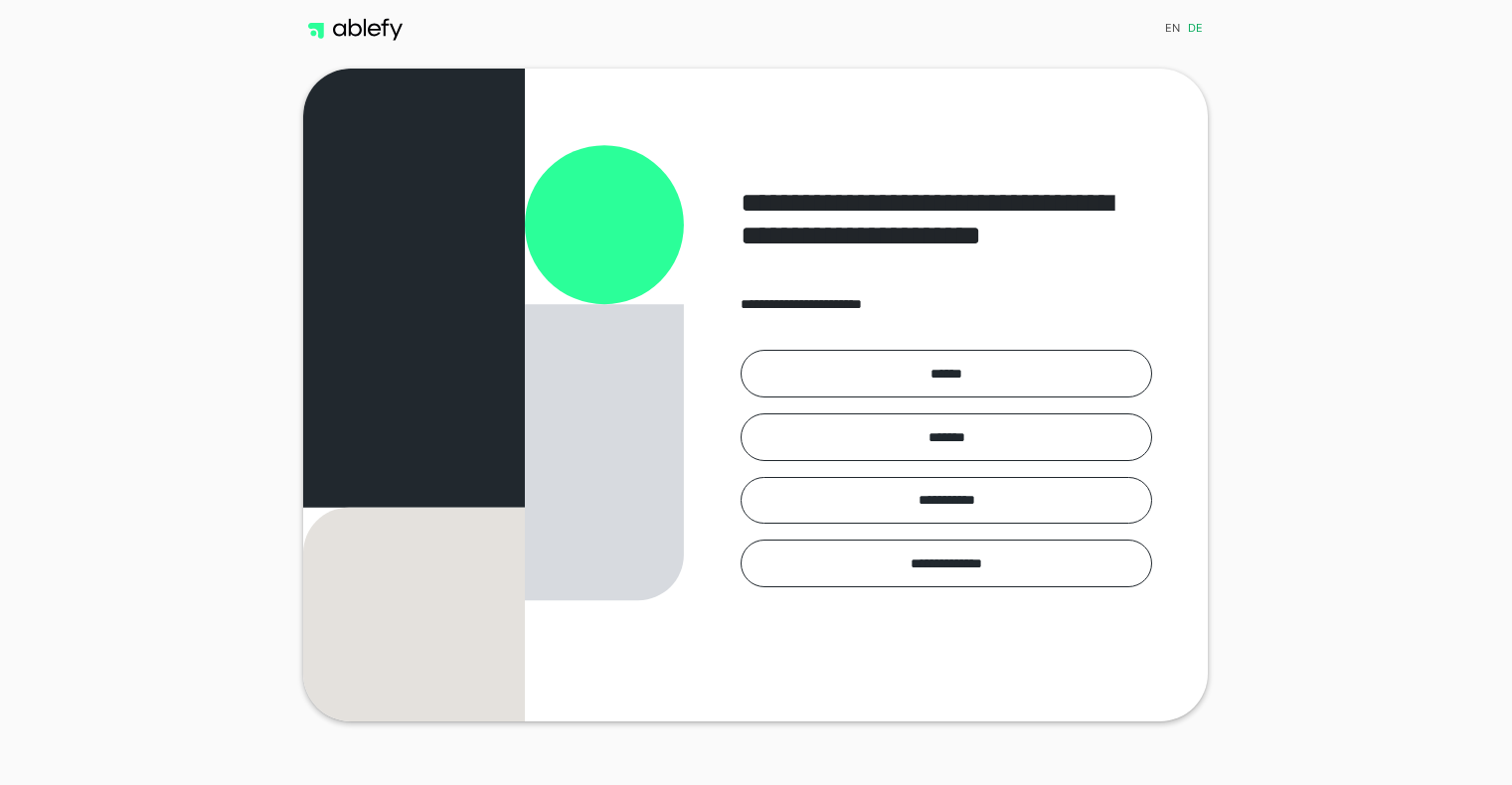 scroll, scrollTop: 0, scrollLeft: 0, axis: both 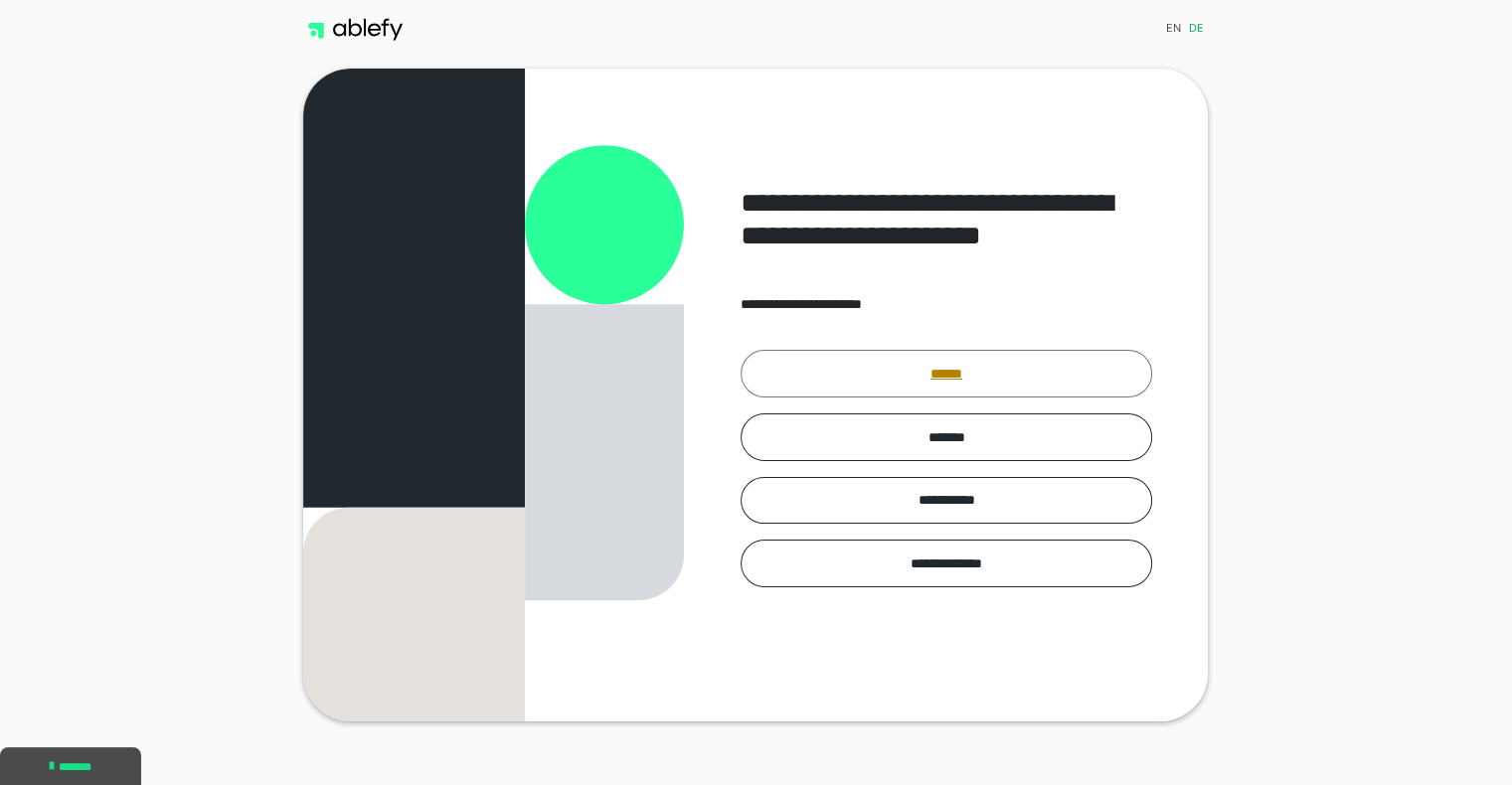 click on "******" at bounding box center [946, 374] 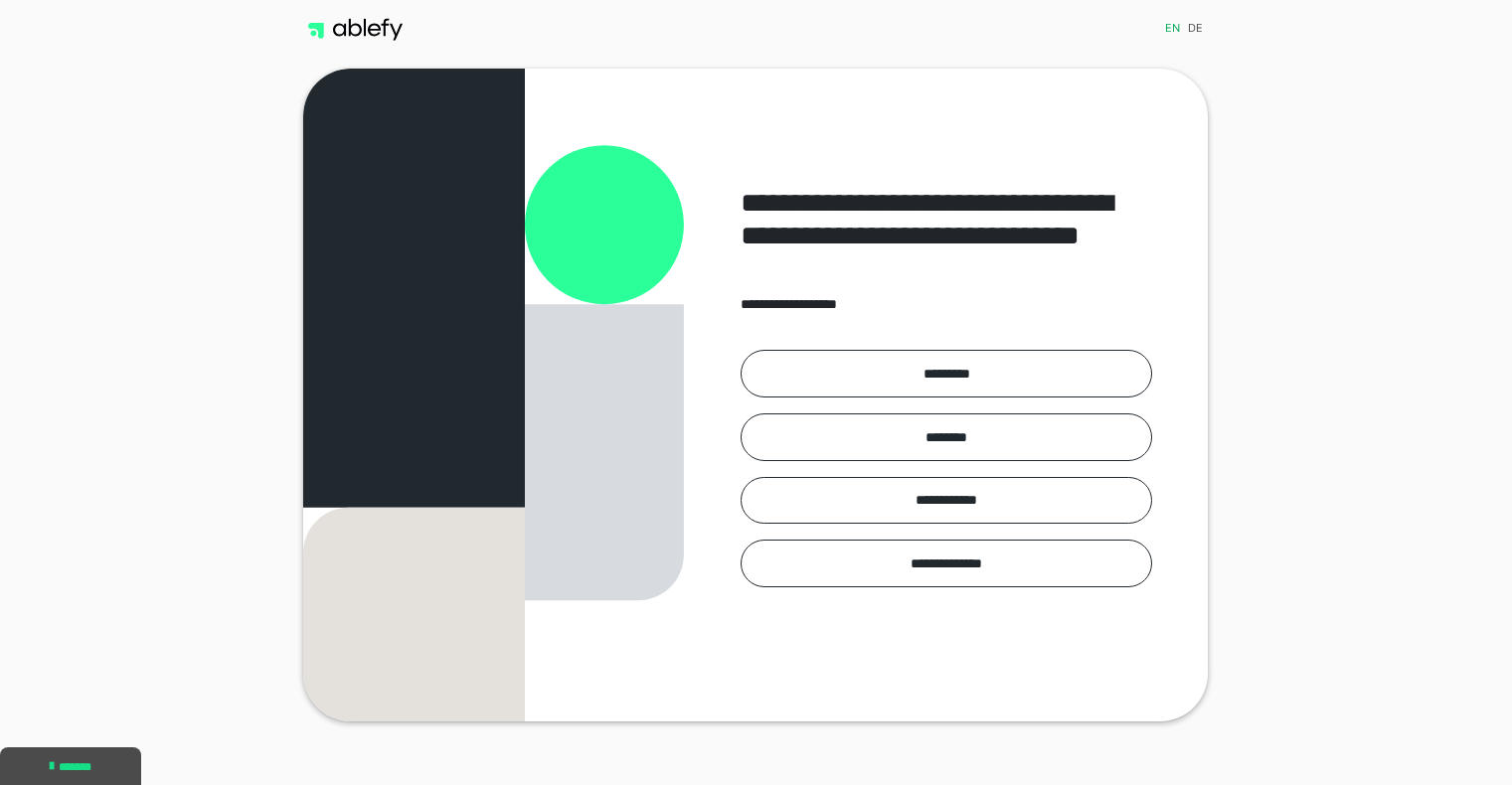 scroll, scrollTop: 0, scrollLeft: 0, axis: both 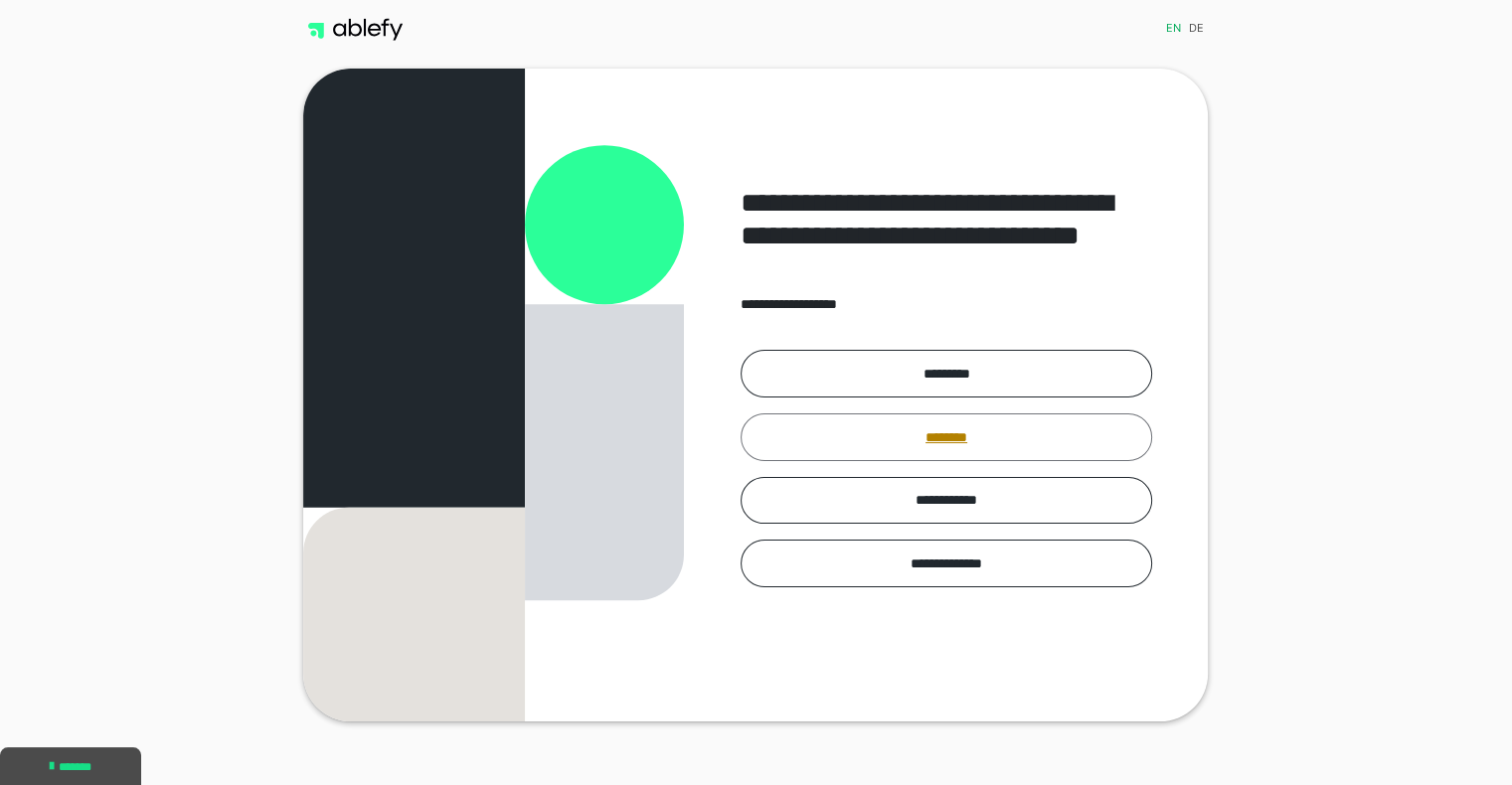 click on "********" at bounding box center (946, 437) 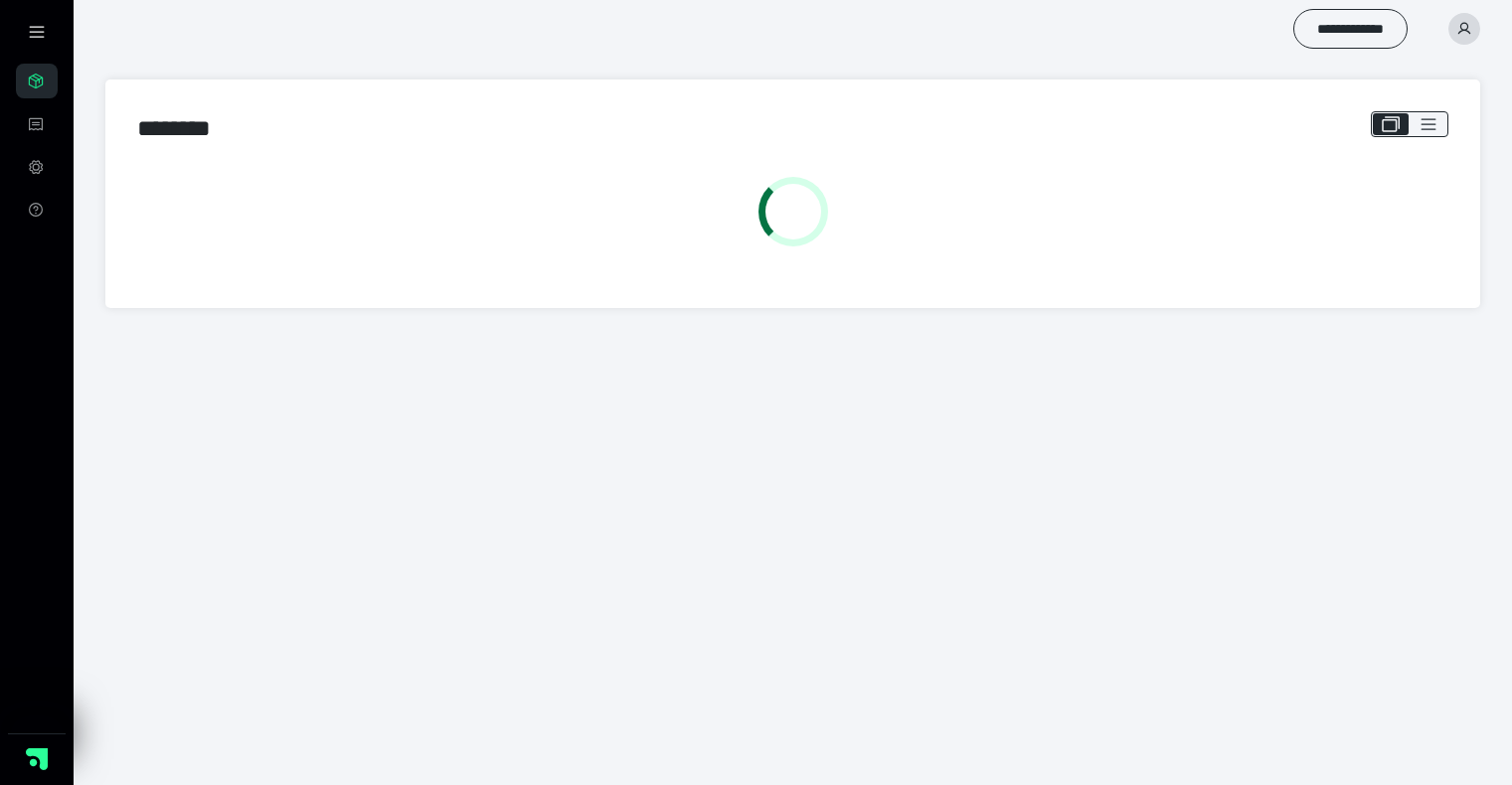 scroll, scrollTop: 0, scrollLeft: 0, axis: both 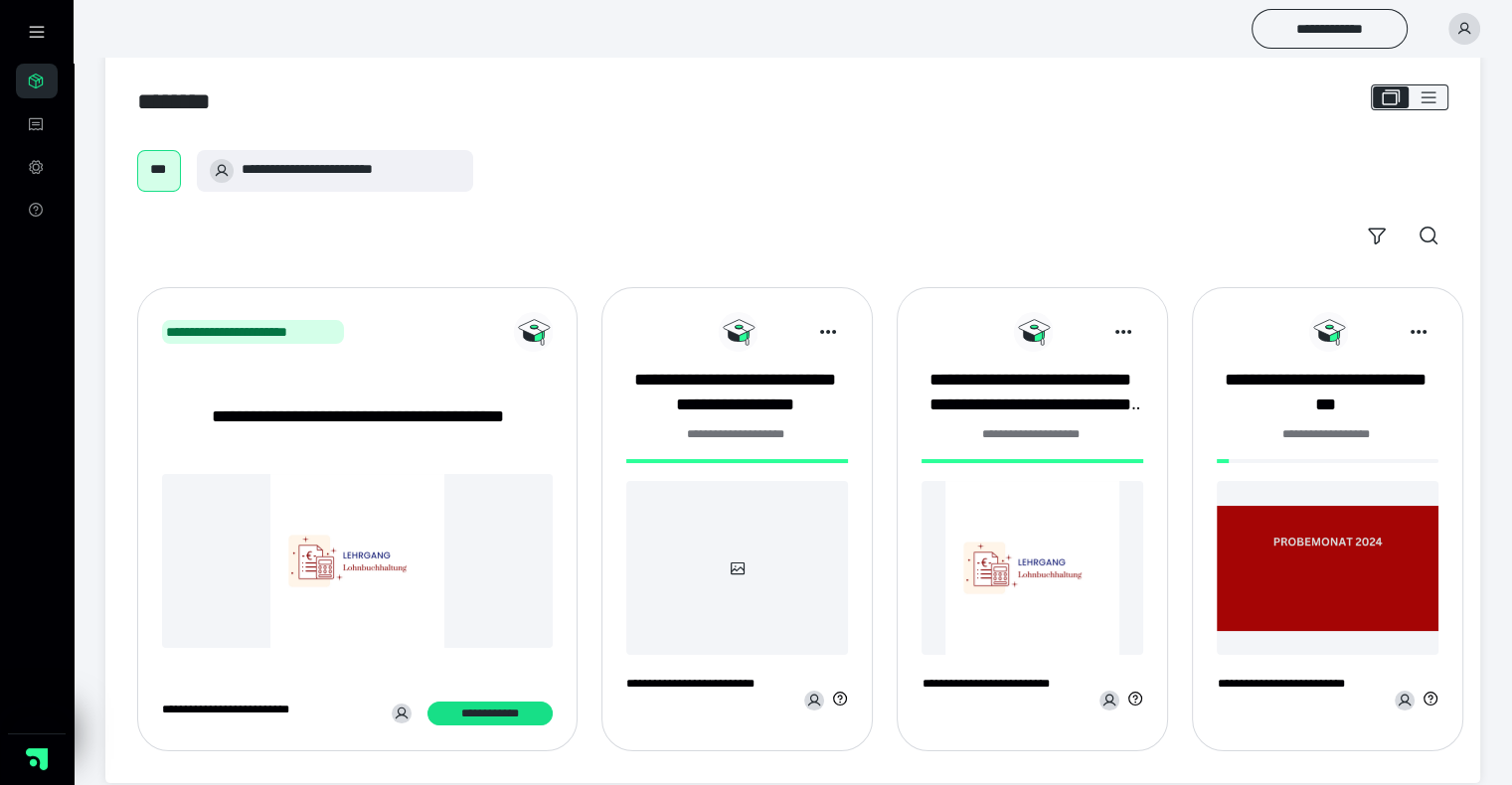 click at bounding box center [1032, 567] 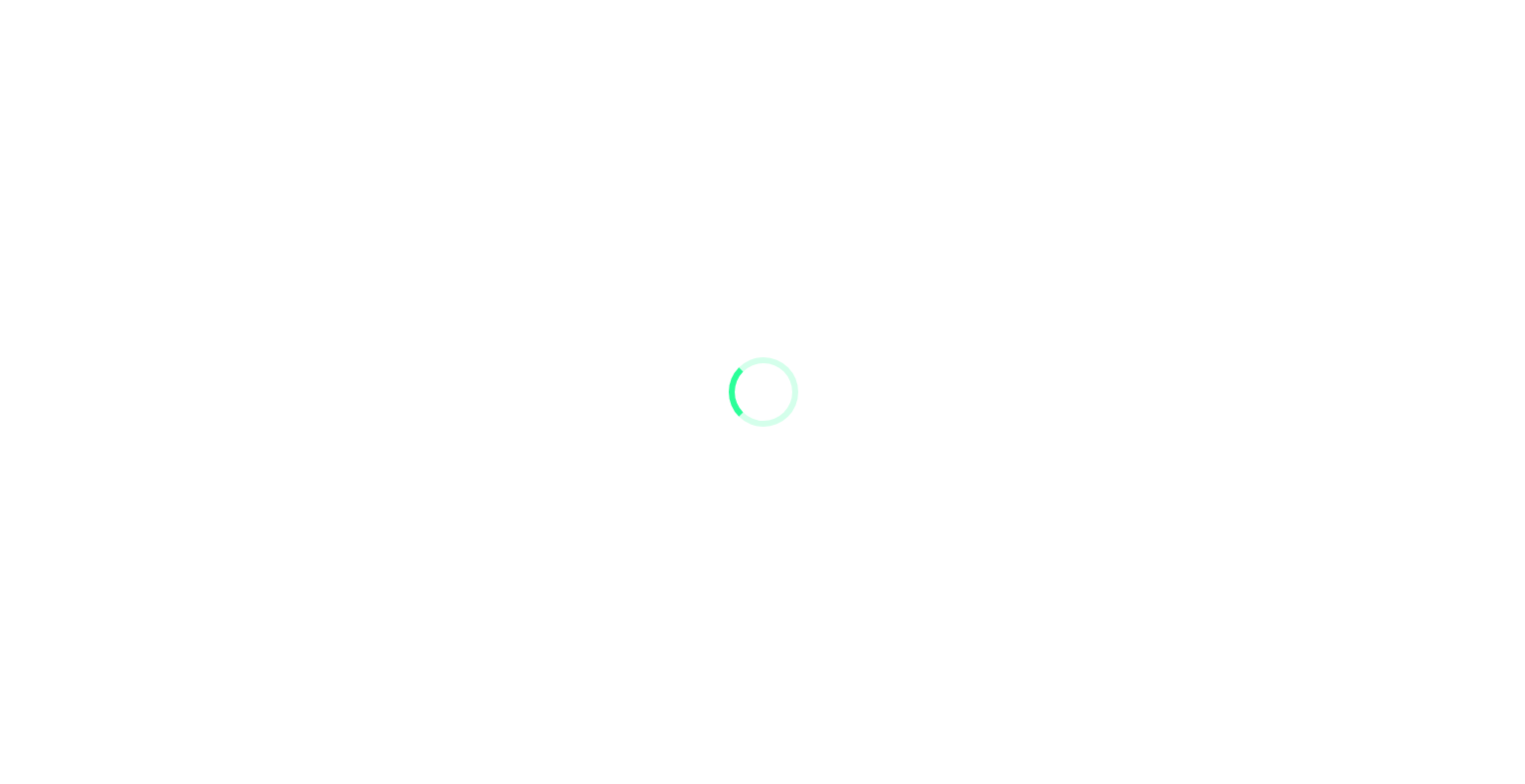 scroll, scrollTop: 0, scrollLeft: 0, axis: both 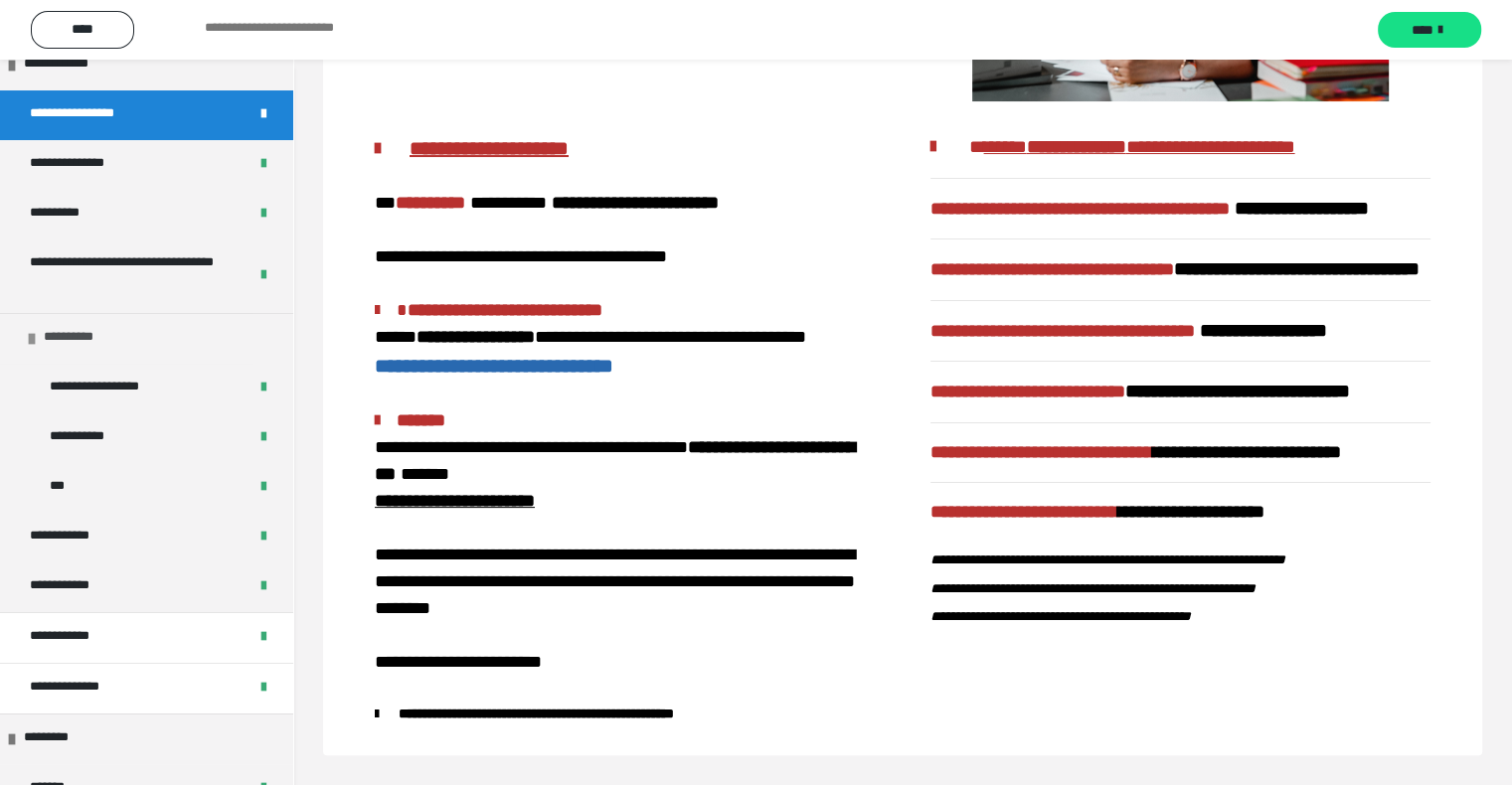 click on "**********" at bounding box center [84, 339] 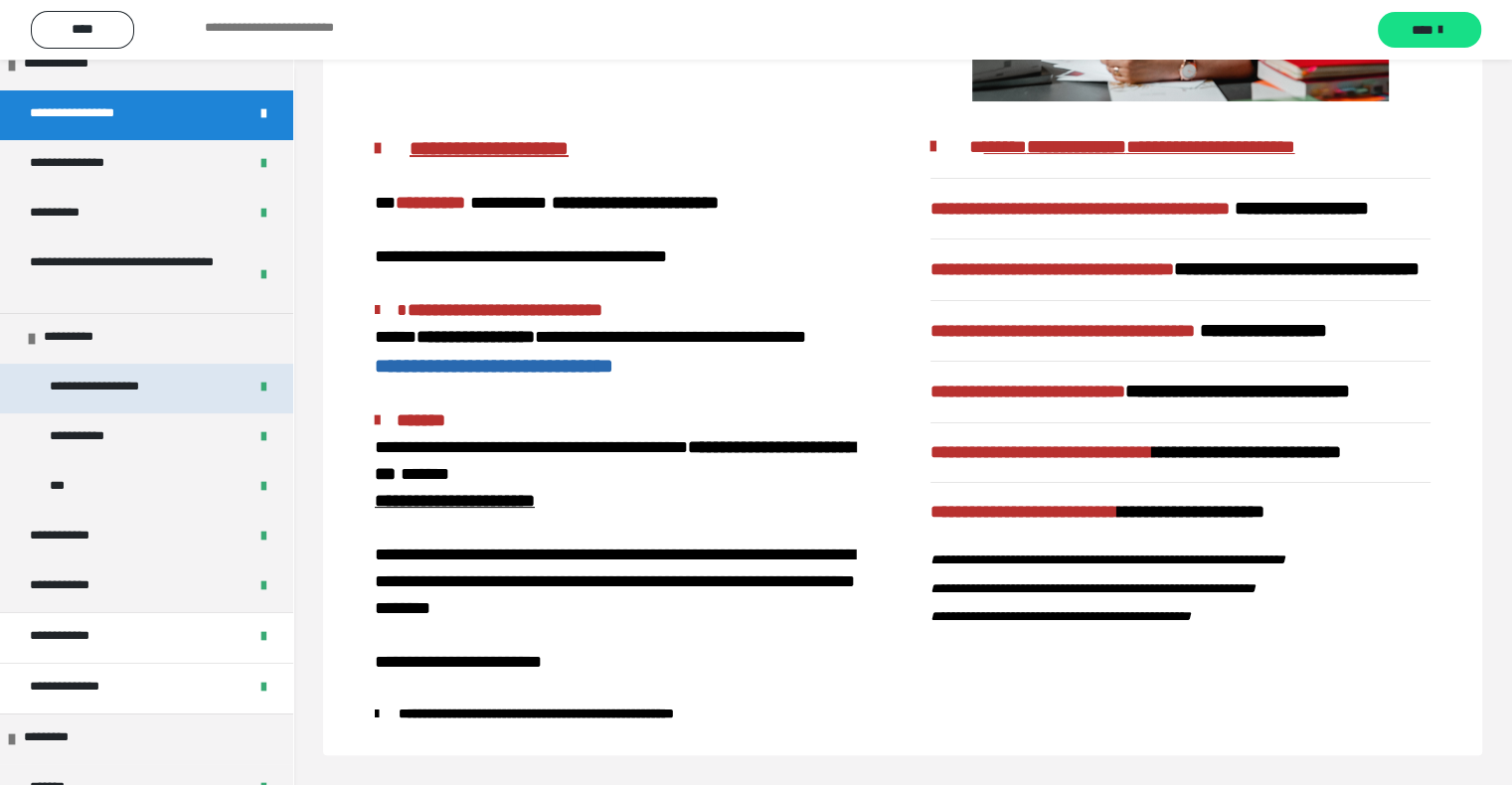 click on "**********" at bounding box center [131, 389] 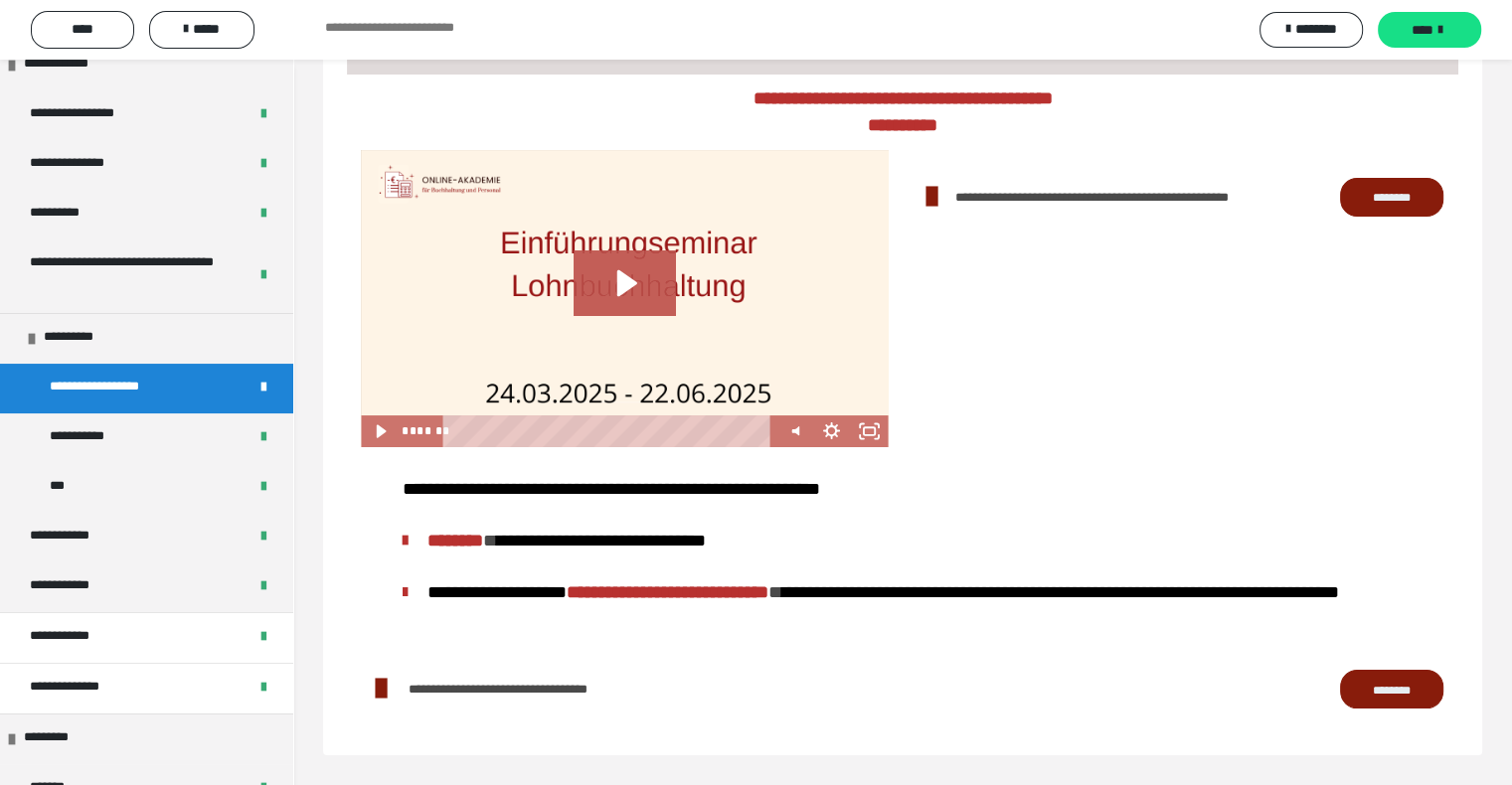 scroll, scrollTop: 139, scrollLeft: 0, axis: vertical 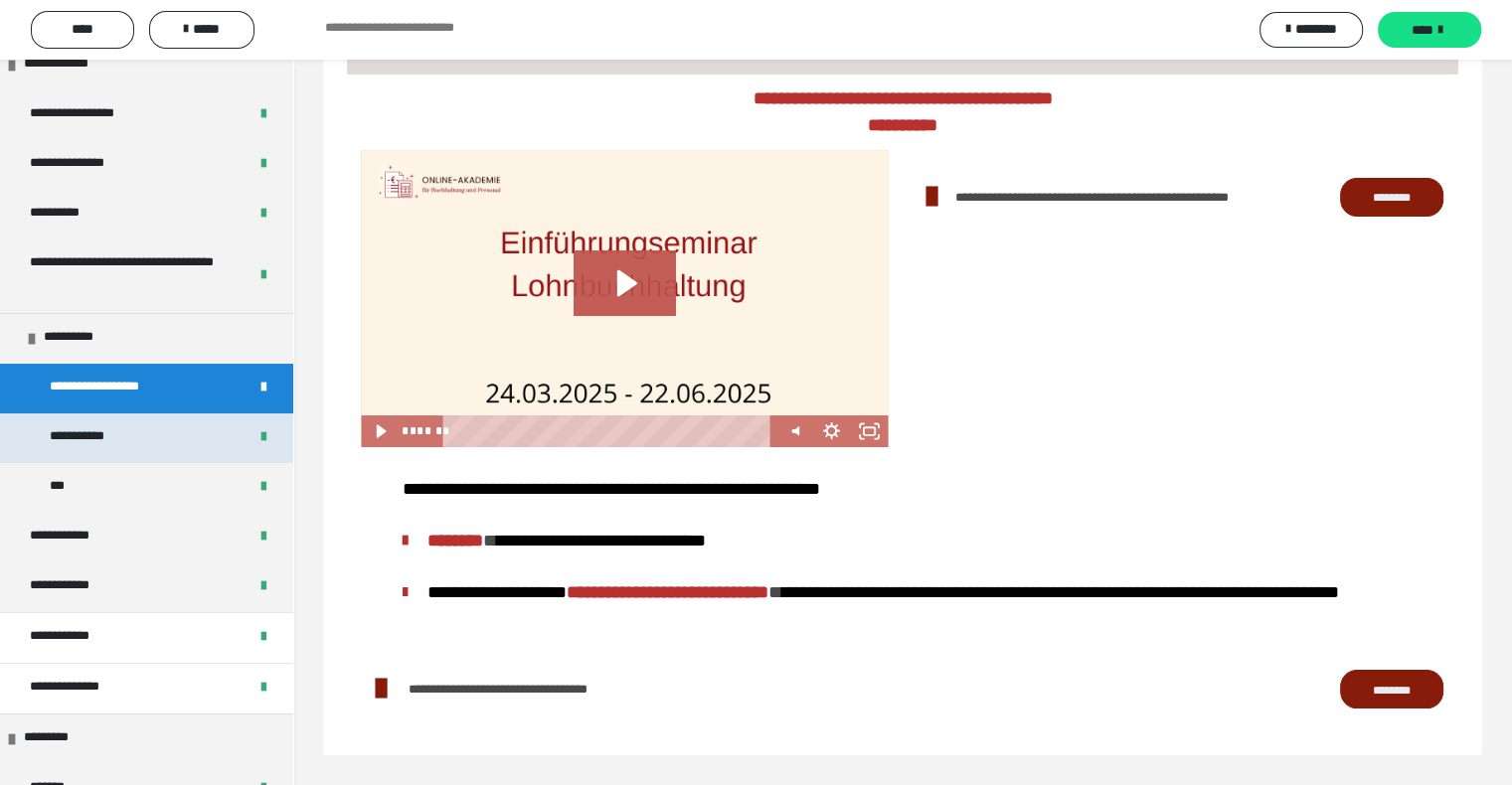 click on "**********" at bounding box center [97, 438] 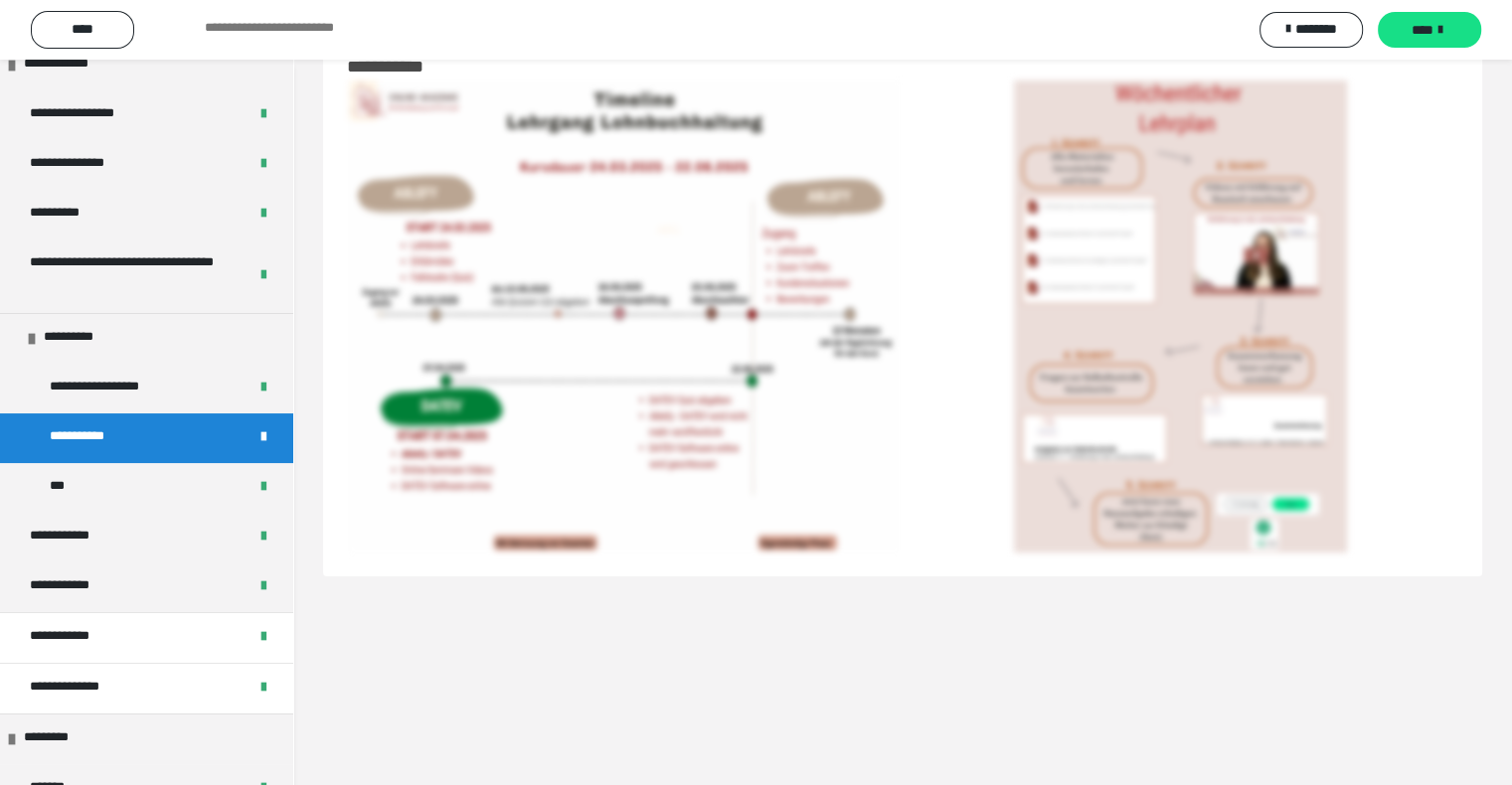 scroll, scrollTop: 60, scrollLeft: 0, axis: vertical 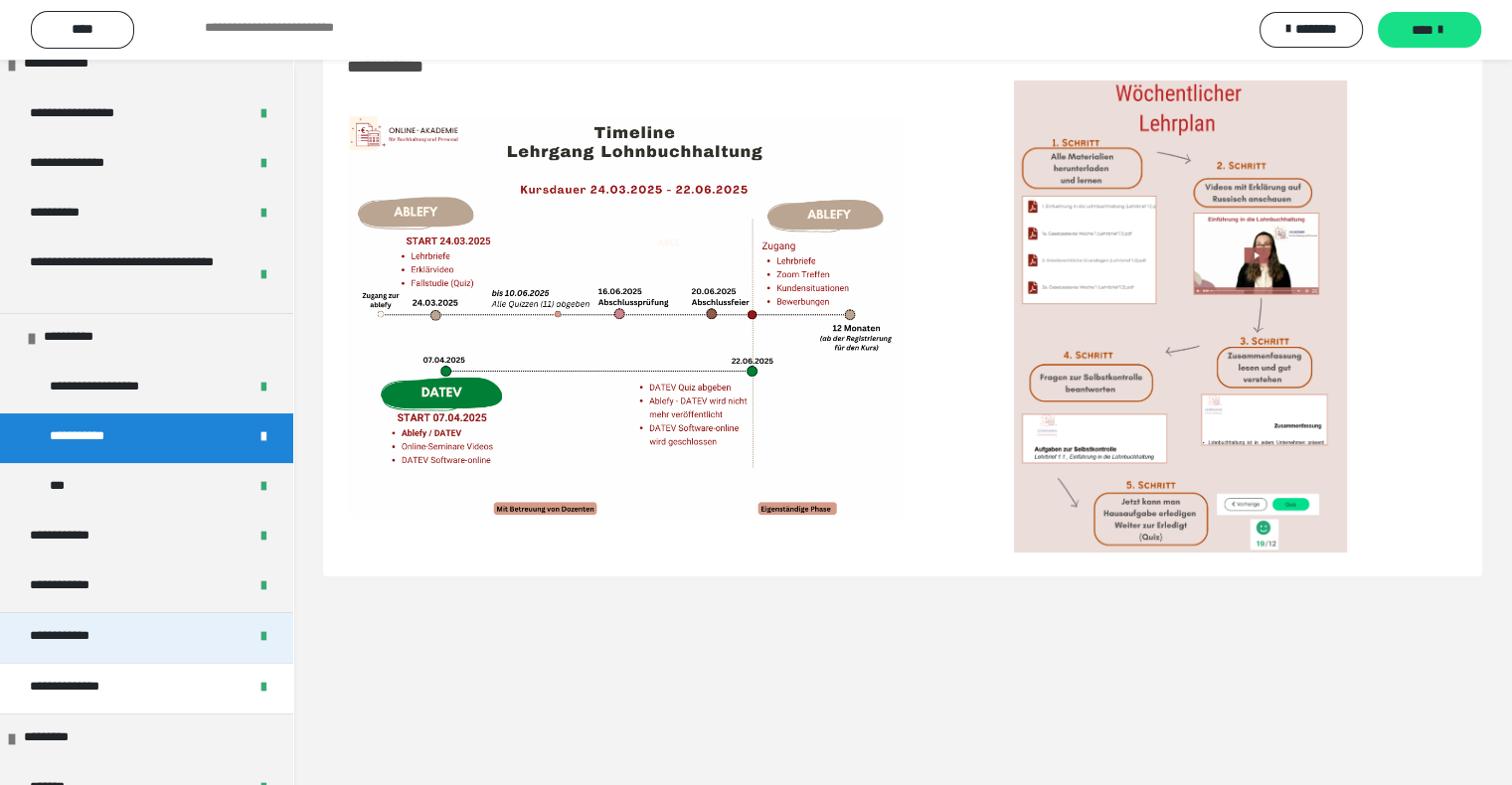click on "**********" at bounding box center (98, 638) 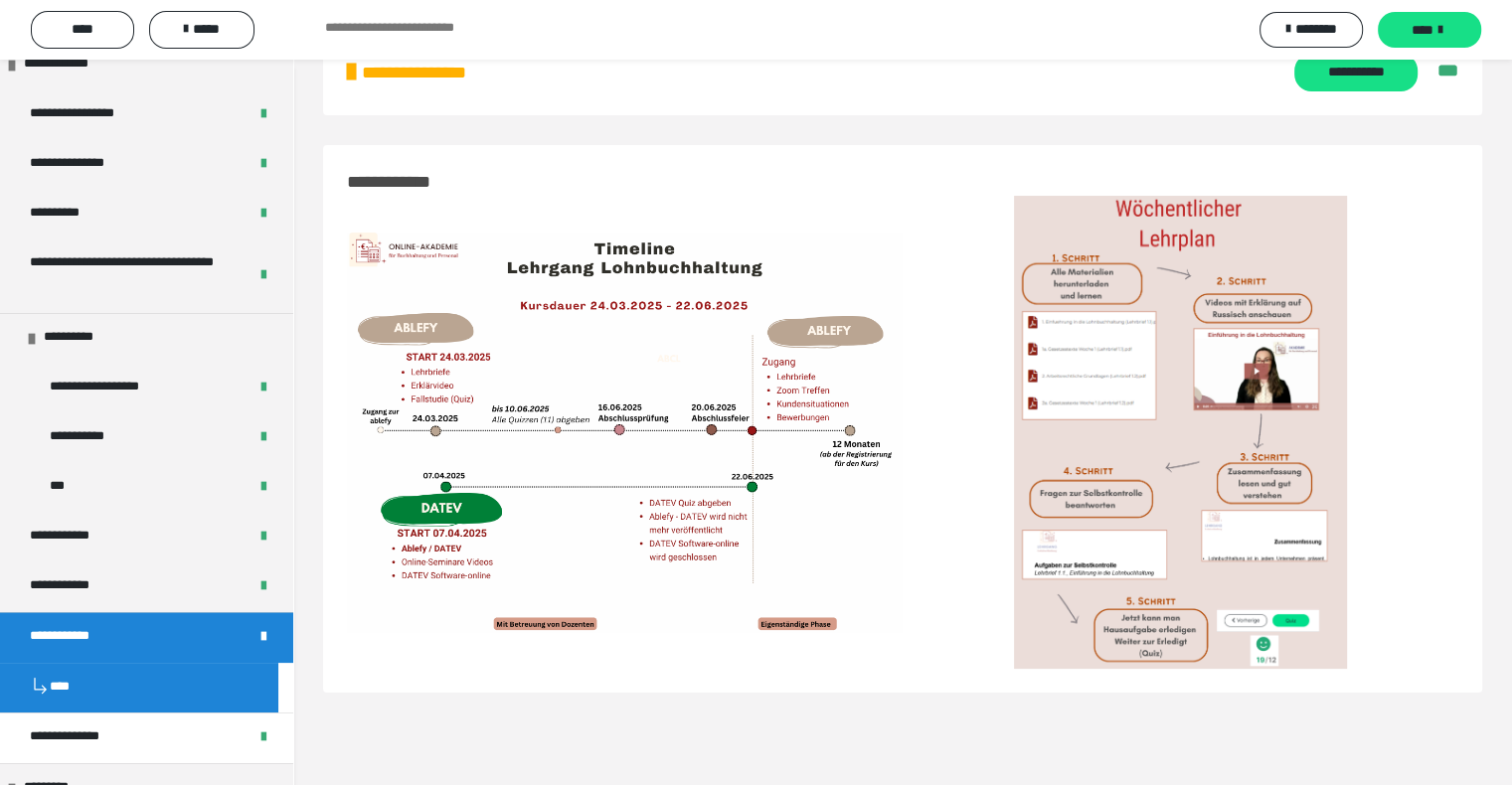 scroll, scrollTop: 176, scrollLeft: 0, axis: vertical 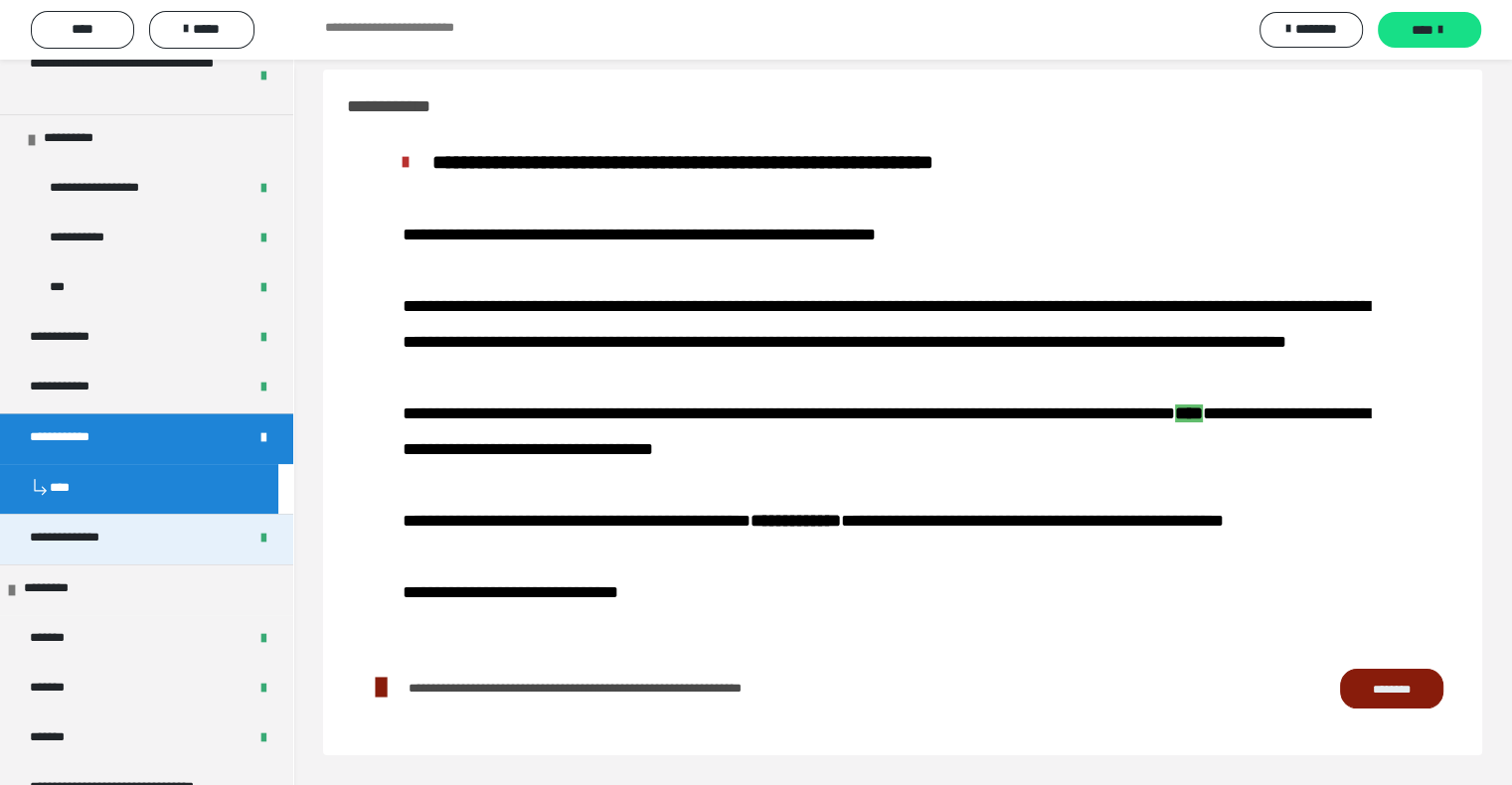 click on "**********" at bounding box center [87, 540] 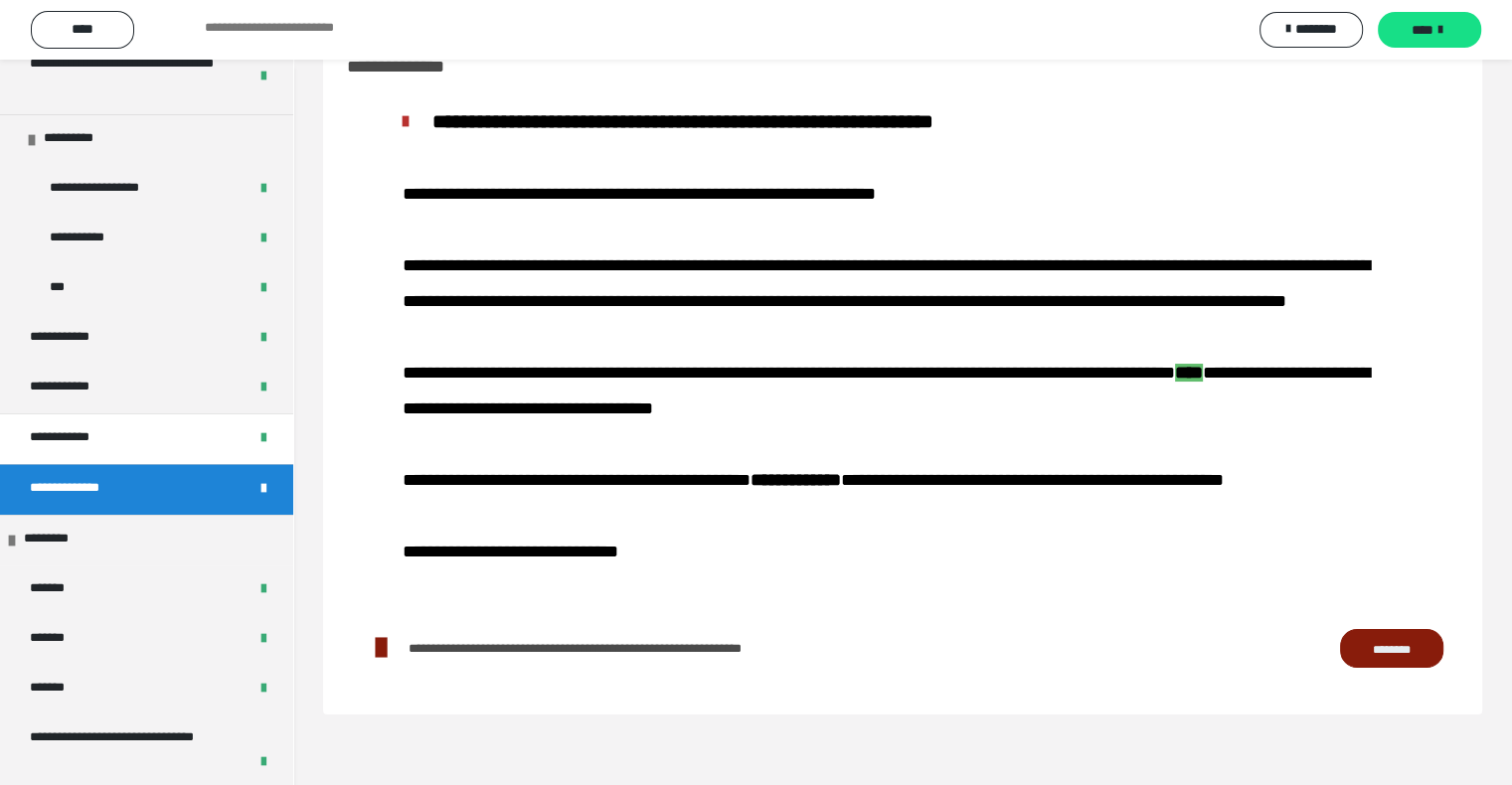 scroll, scrollTop: 60, scrollLeft: 0, axis: vertical 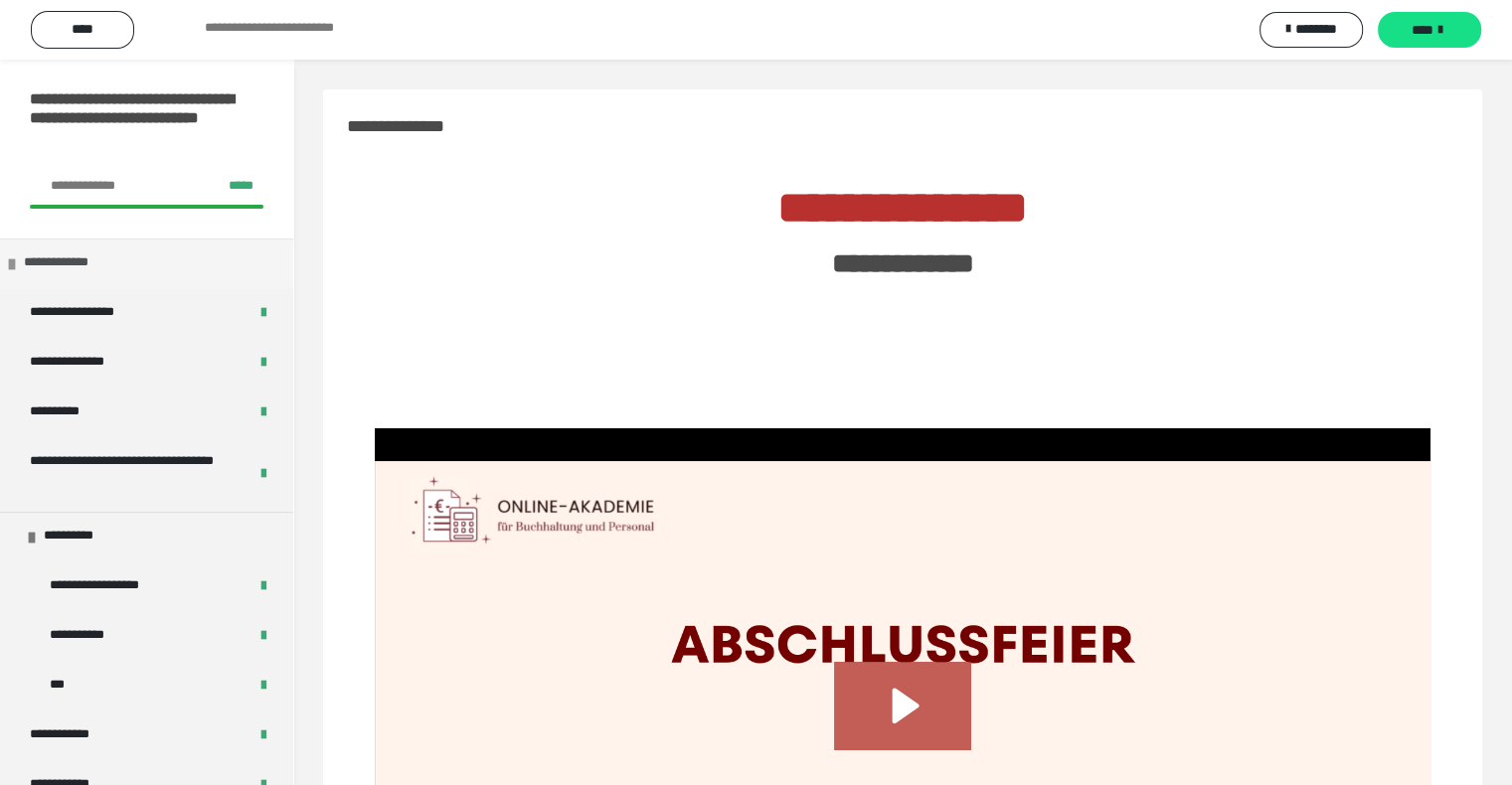 click on "**********" at bounding box center [77, 264] 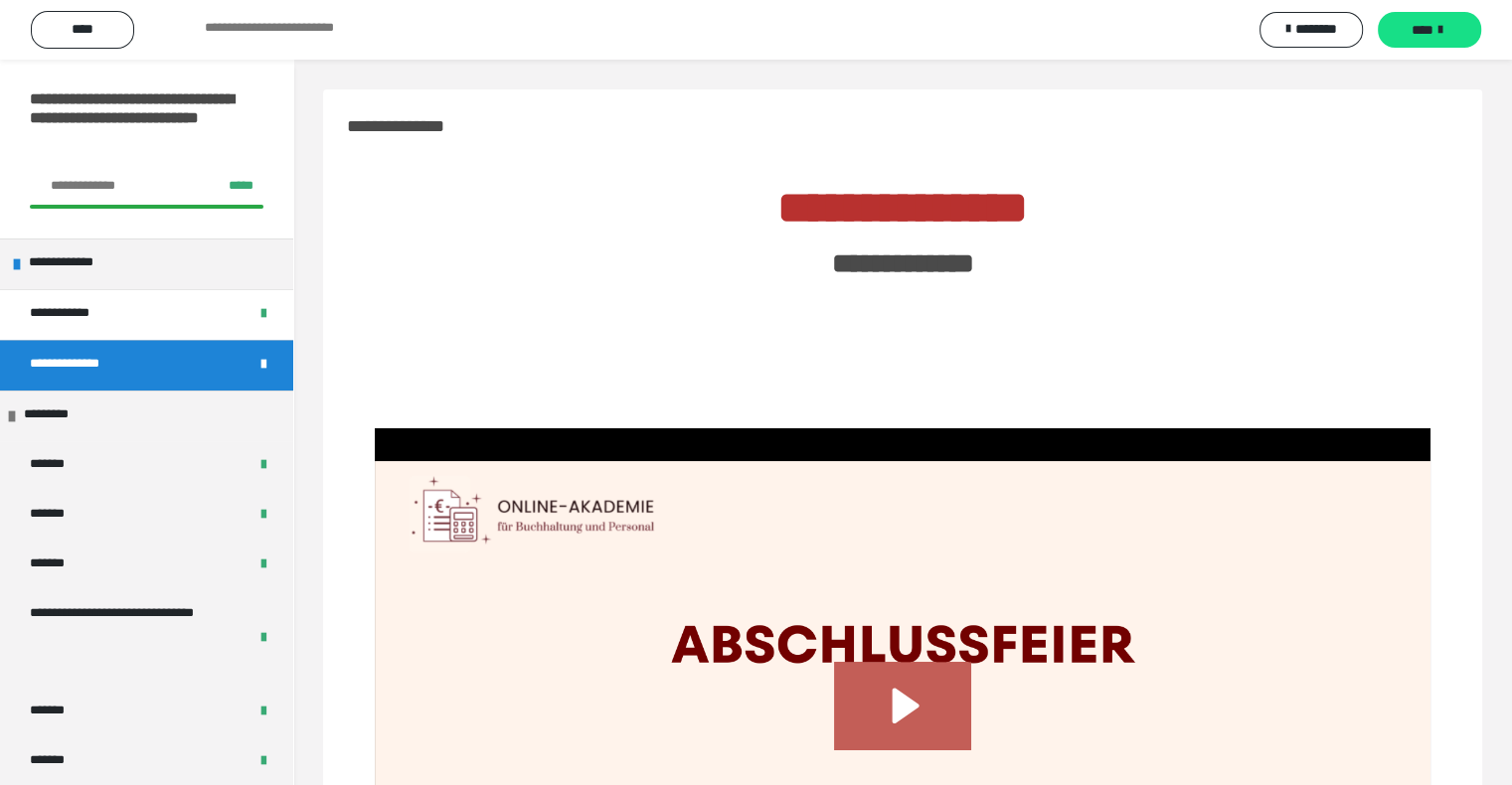 click on "**********" at bounding box center [87, 366] 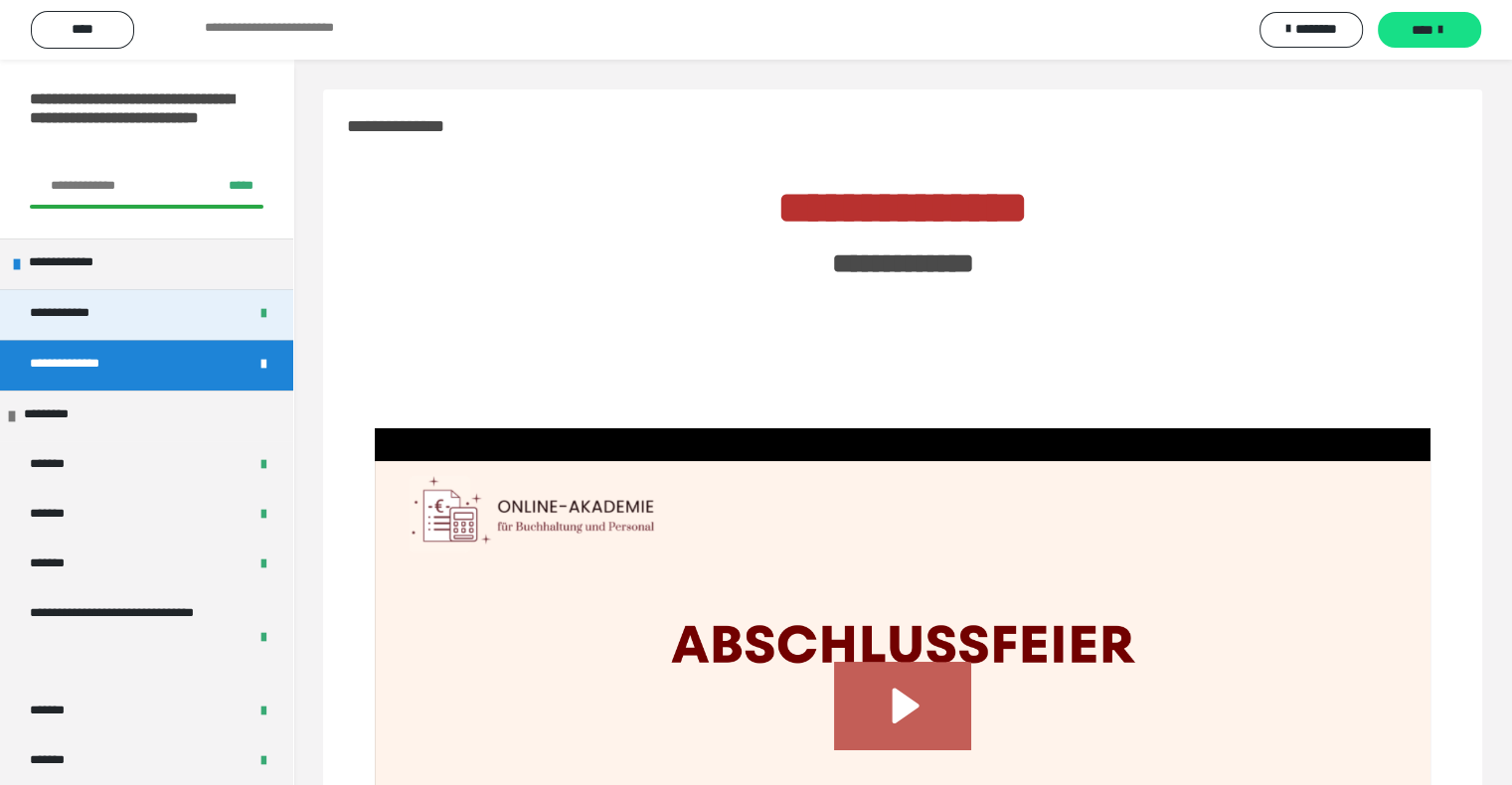 click on "**********" at bounding box center [98, 315] 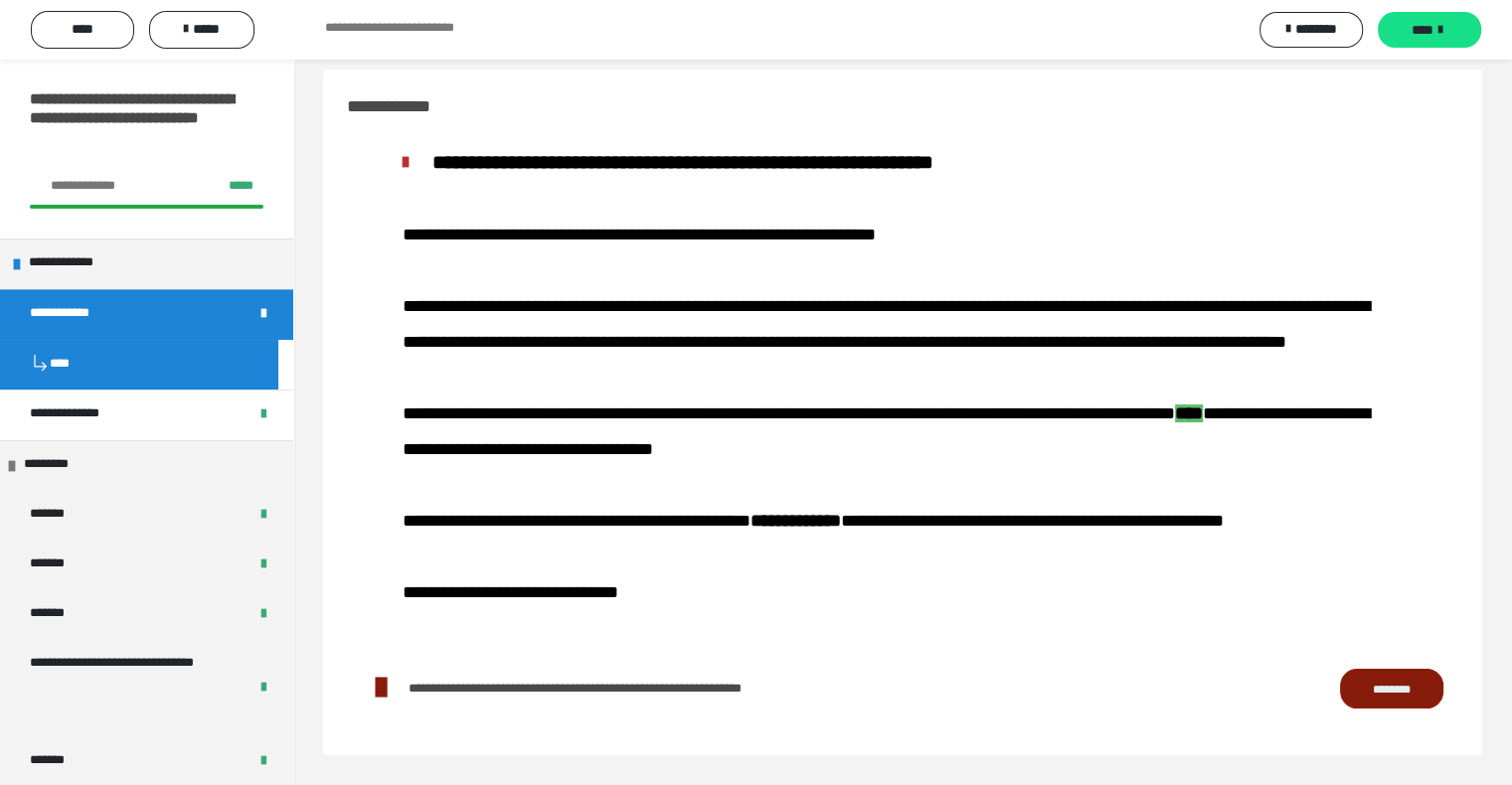 scroll, scrollTop: 176, scrollLeft: 0, axis: vertical 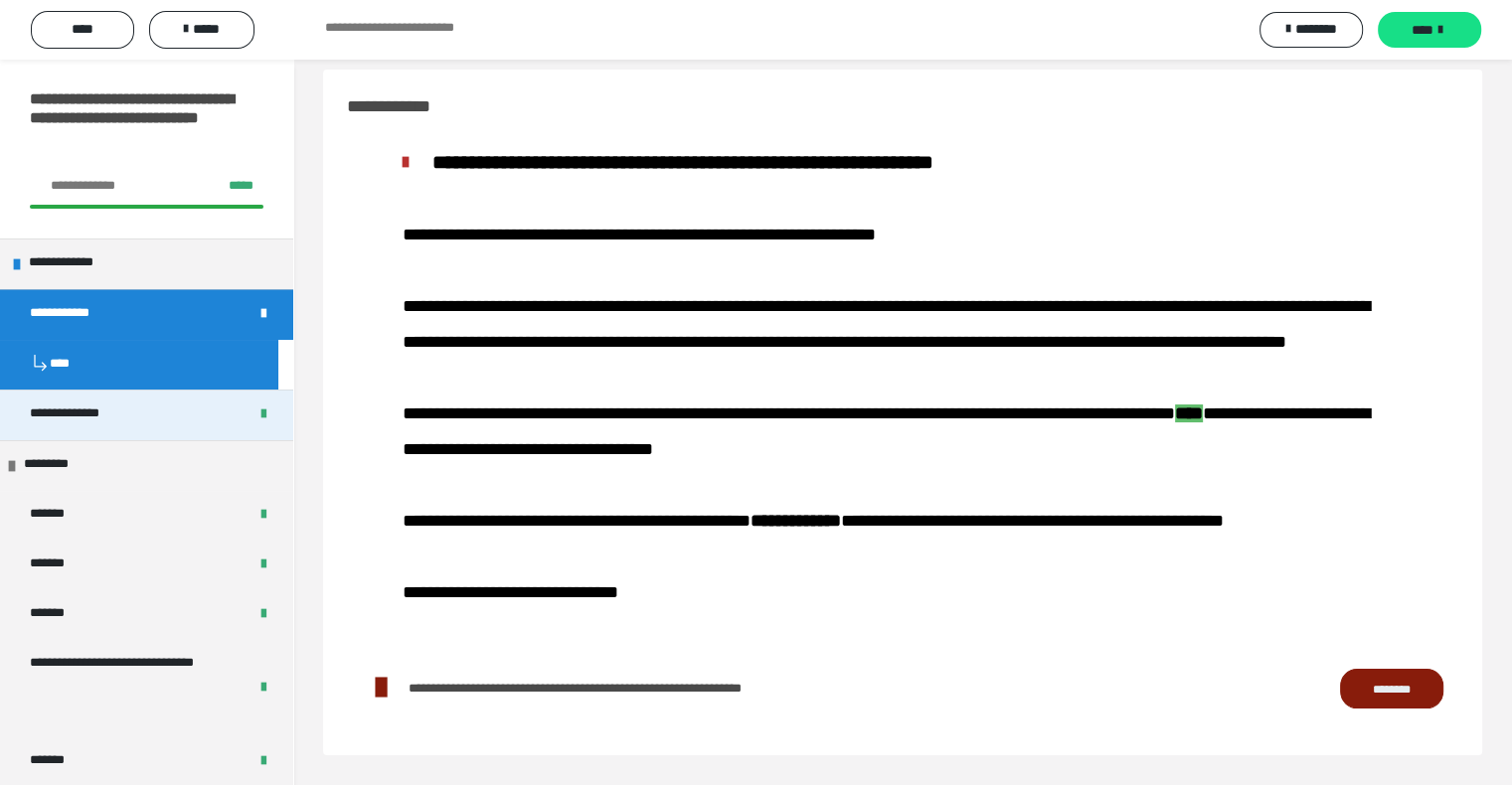 click on "**********" at bounding box center (87, 415) 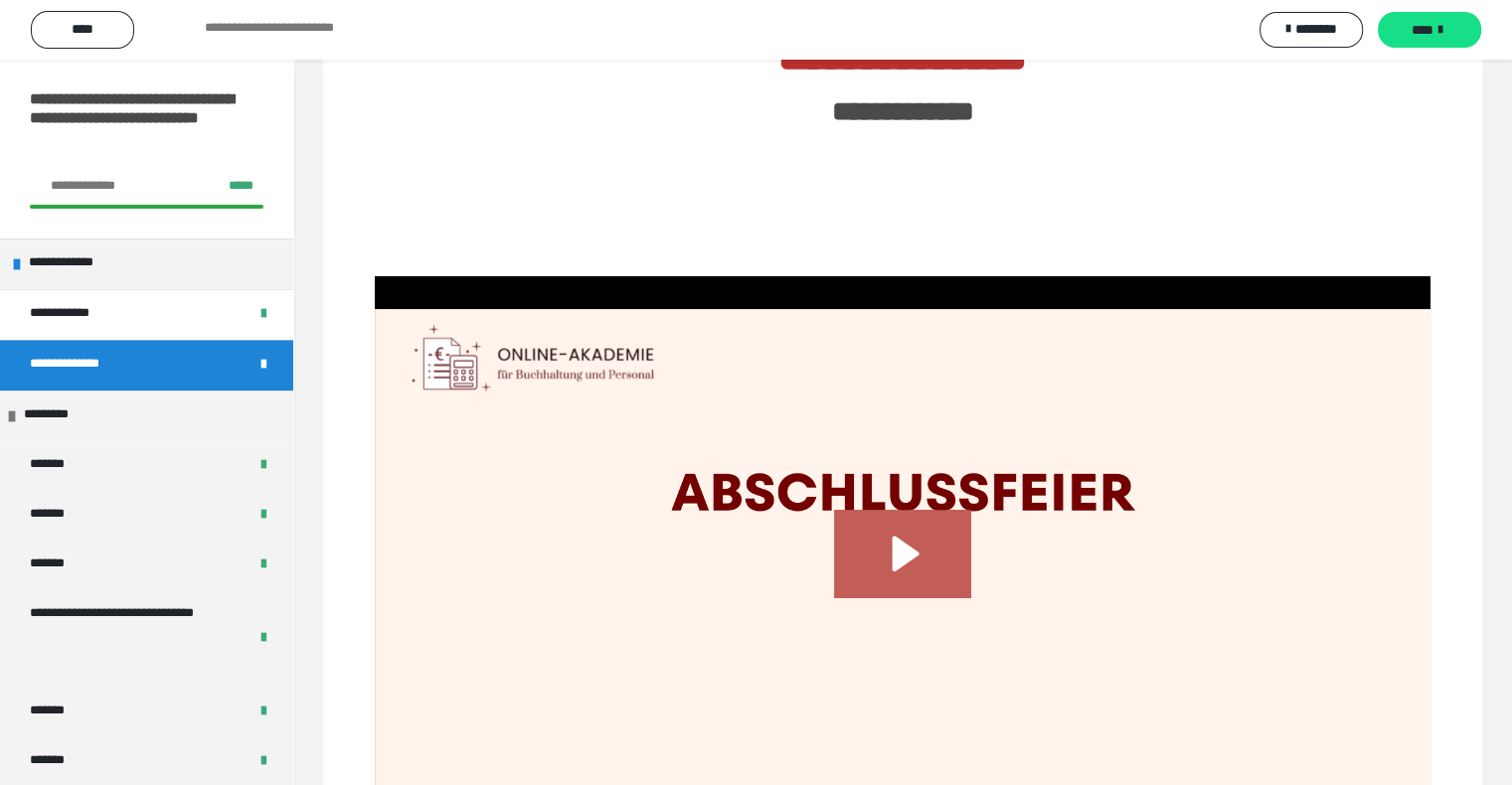 scroll, scrollTop: 199, scrollLeft: 0, axis: vertical 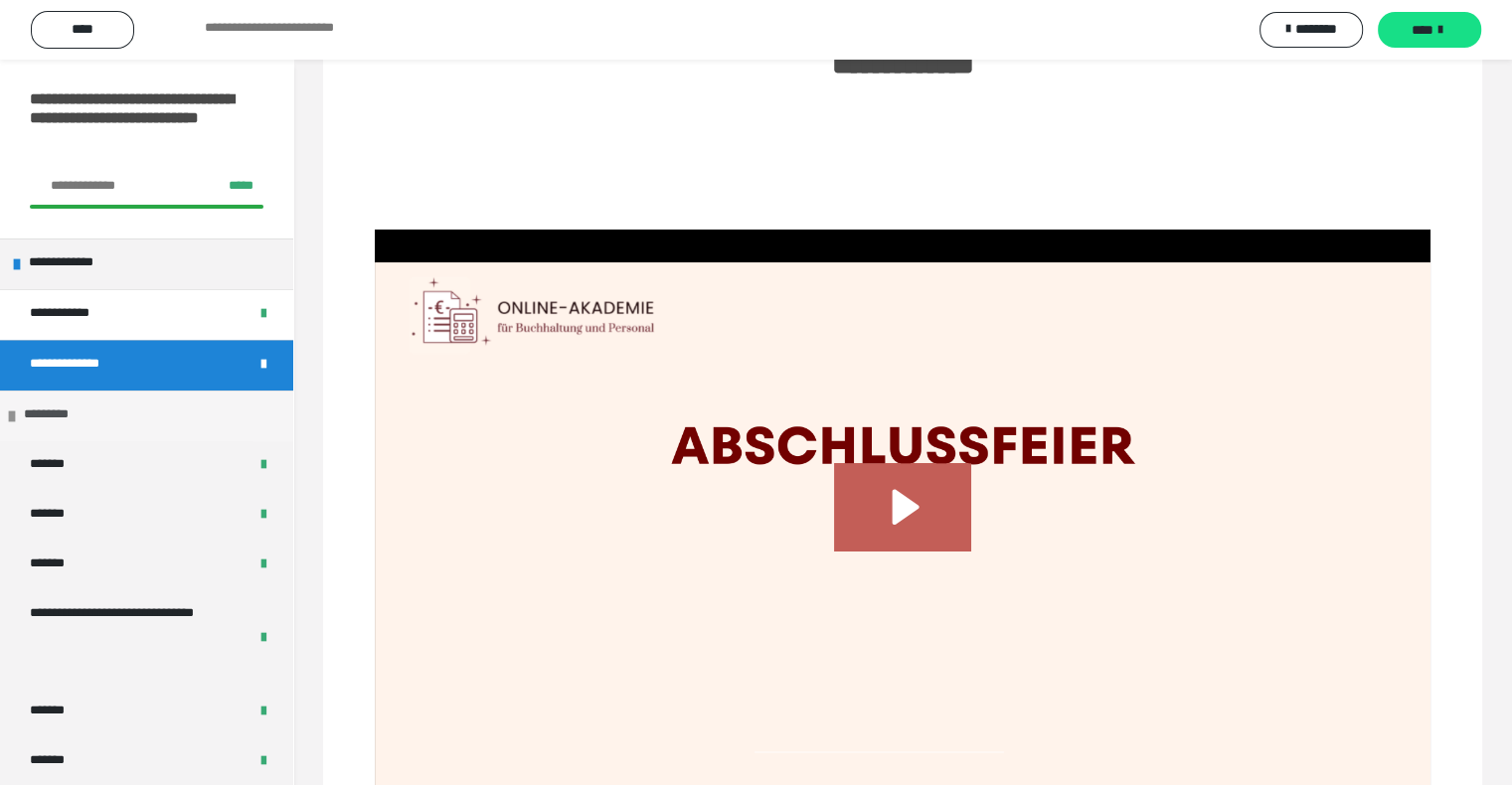 click on "*********" at bounding box center [59, 416] 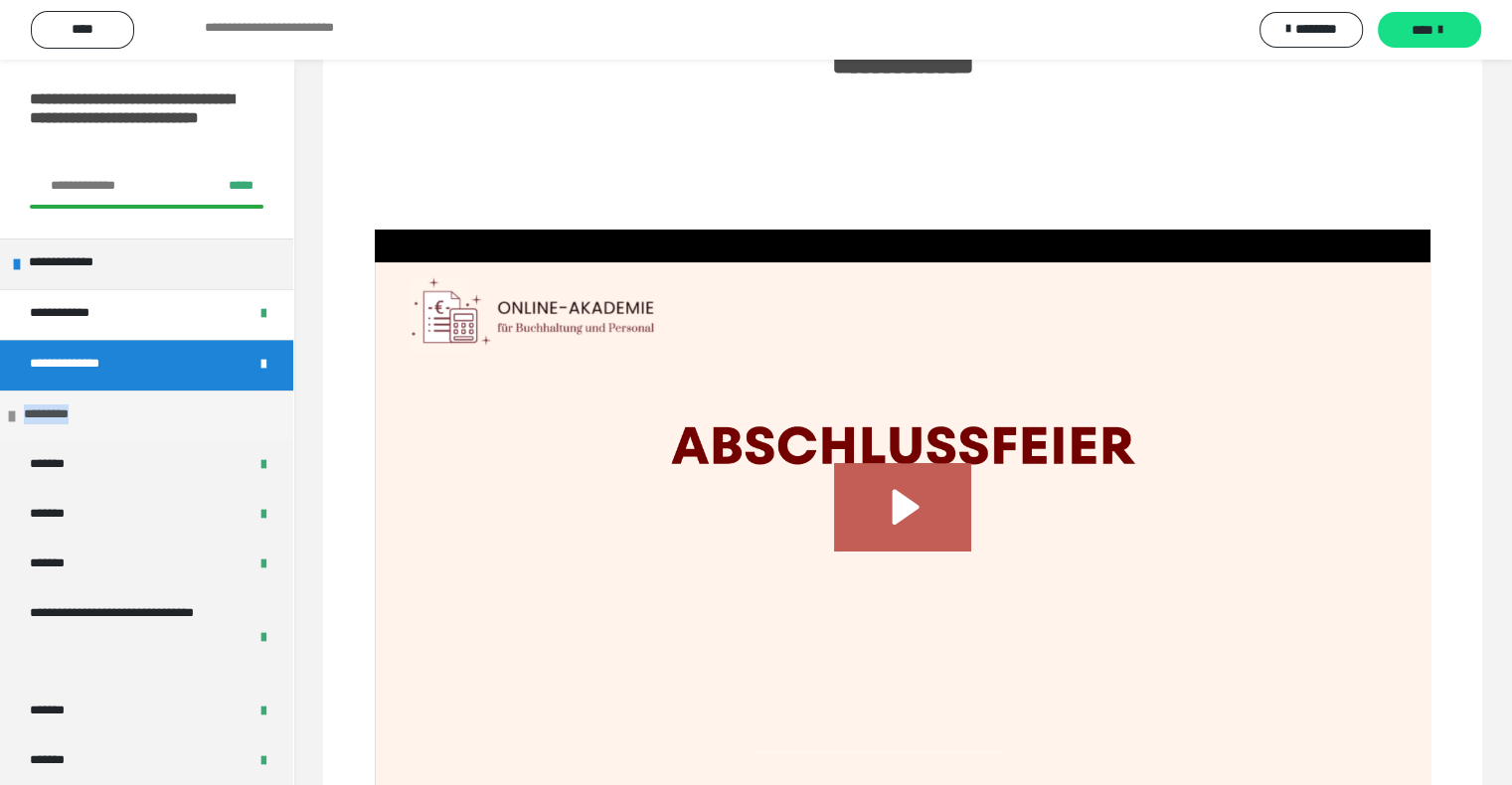 click on "*********" at bounding box center [59, 416] 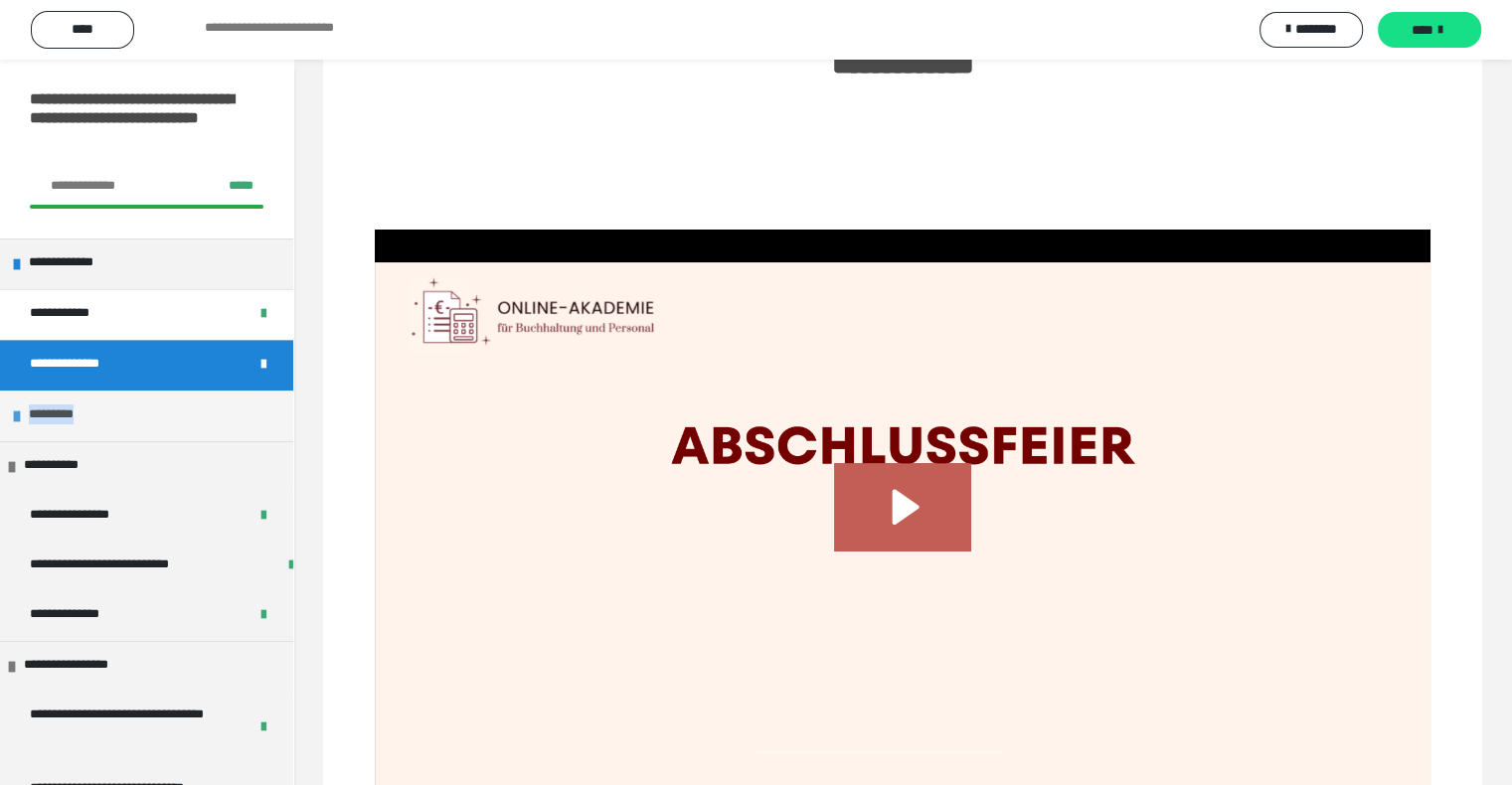 click on "*********" at bounding box center [64, 416] 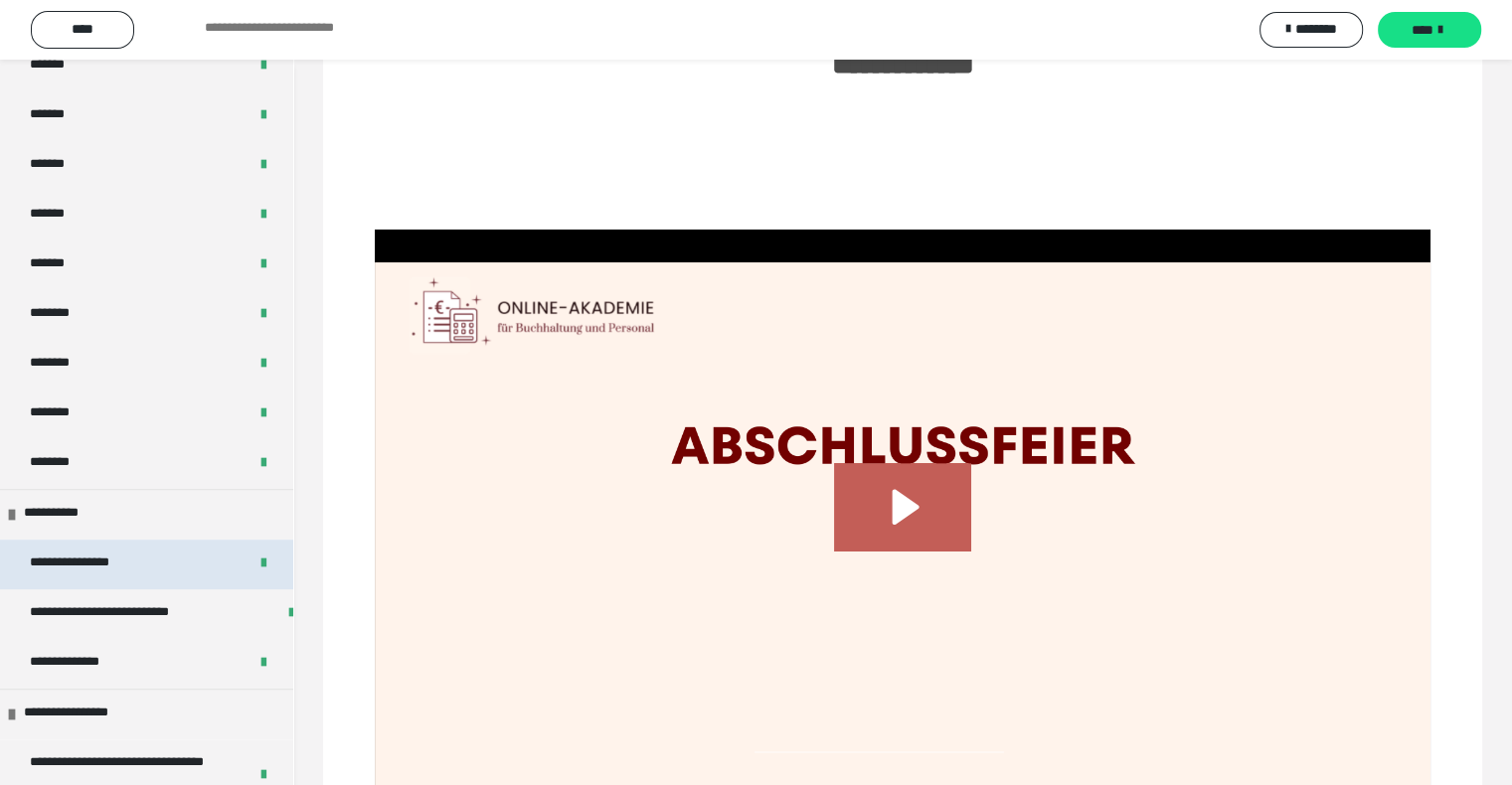 scroll, scrollTop: 894, scrollLeft: 0, axis: vertical 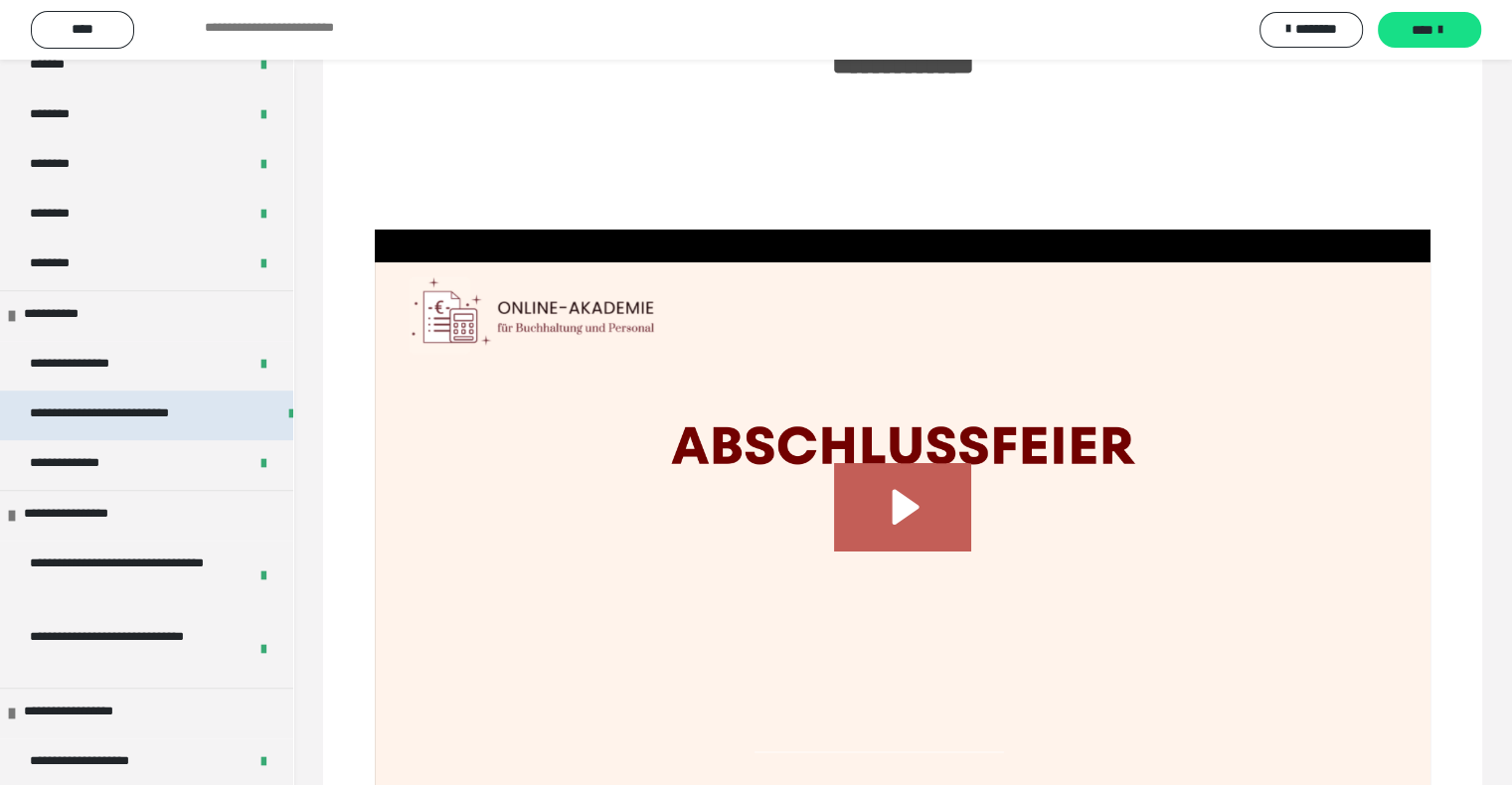 click on "**********" at bounding box center [150, 415] 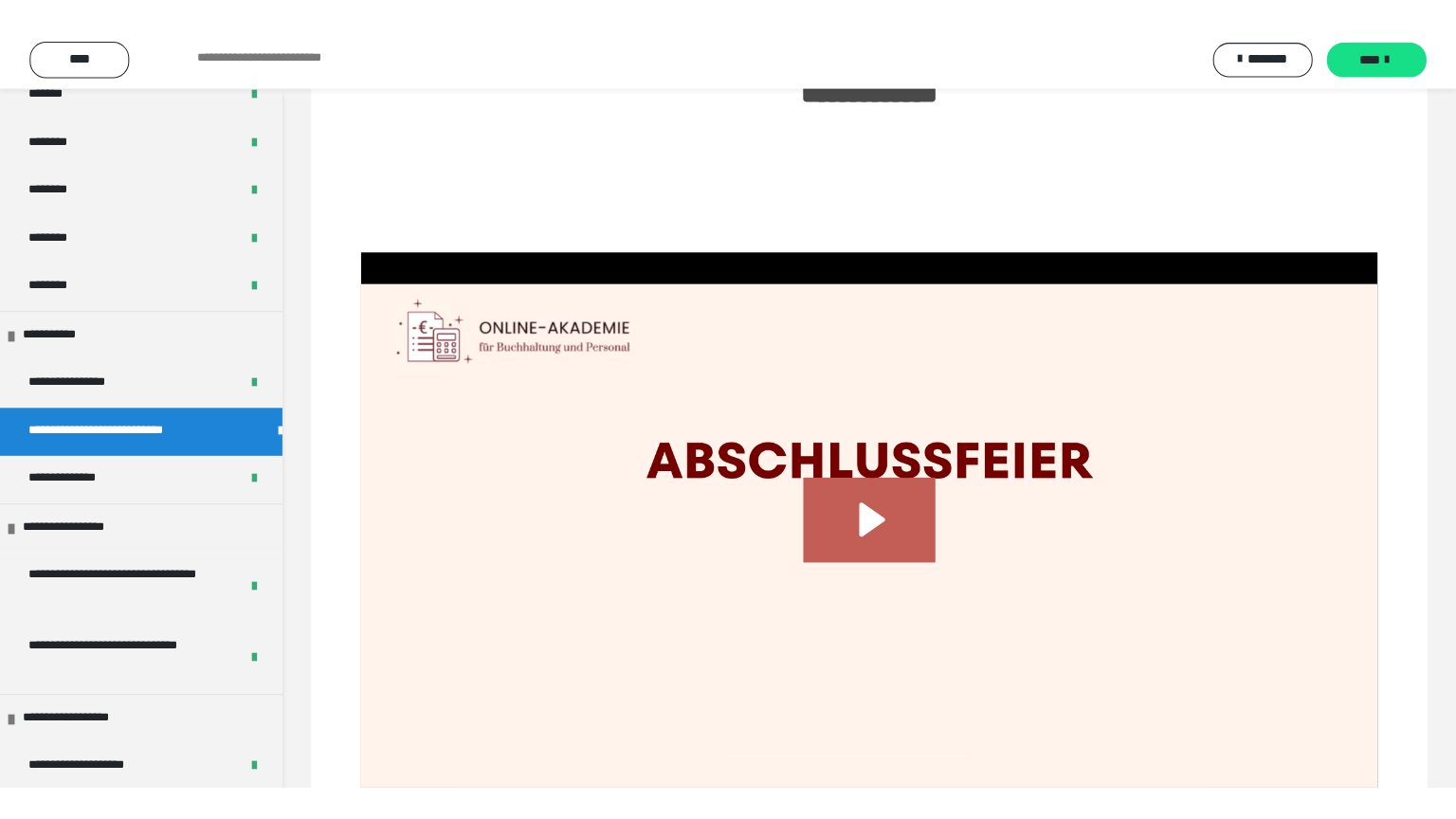 scroll, scrollTop: 57, scrollLeft: 0, axis: vertical 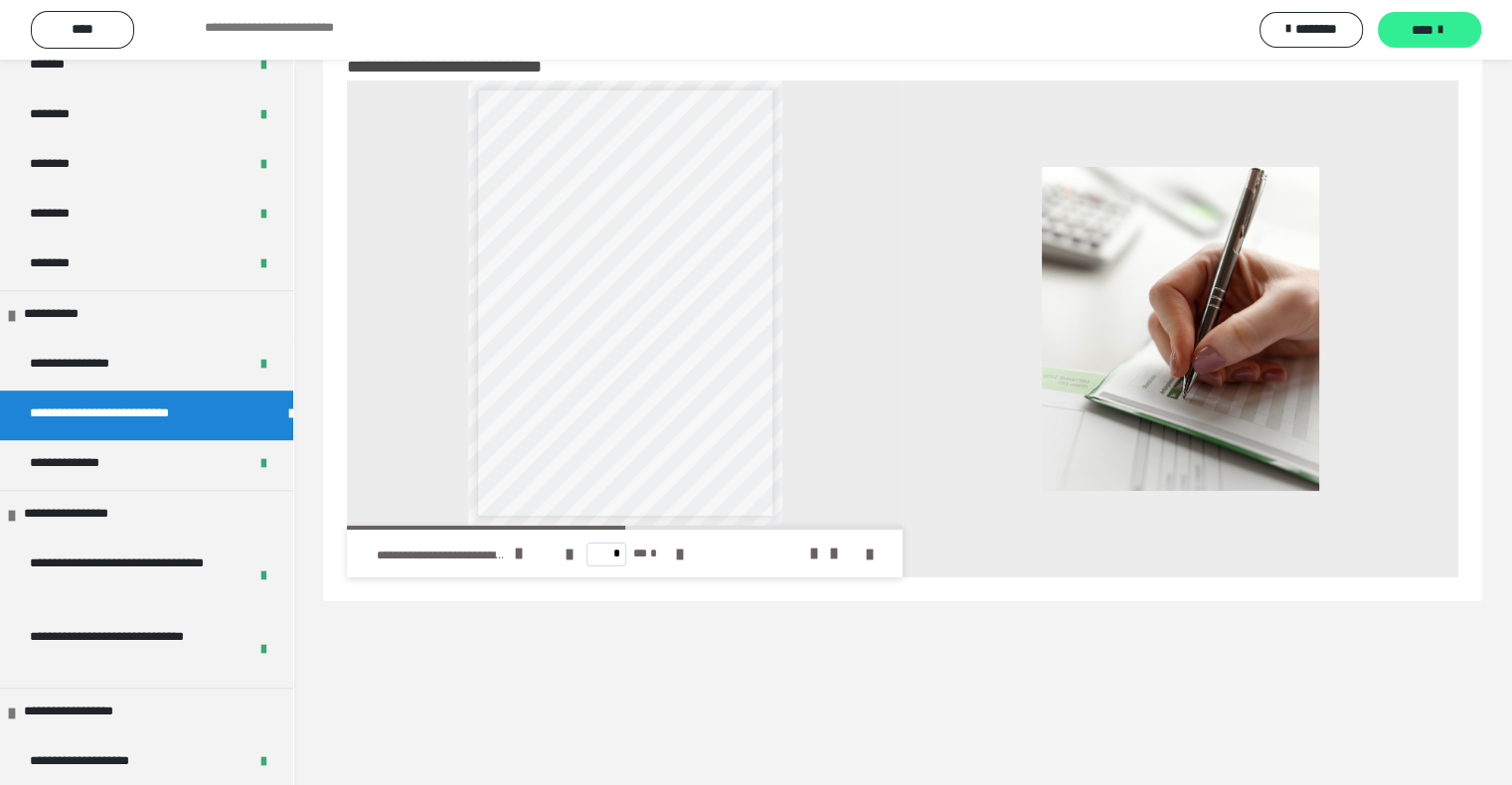 click on "****" at bounding box center [1429, 30] 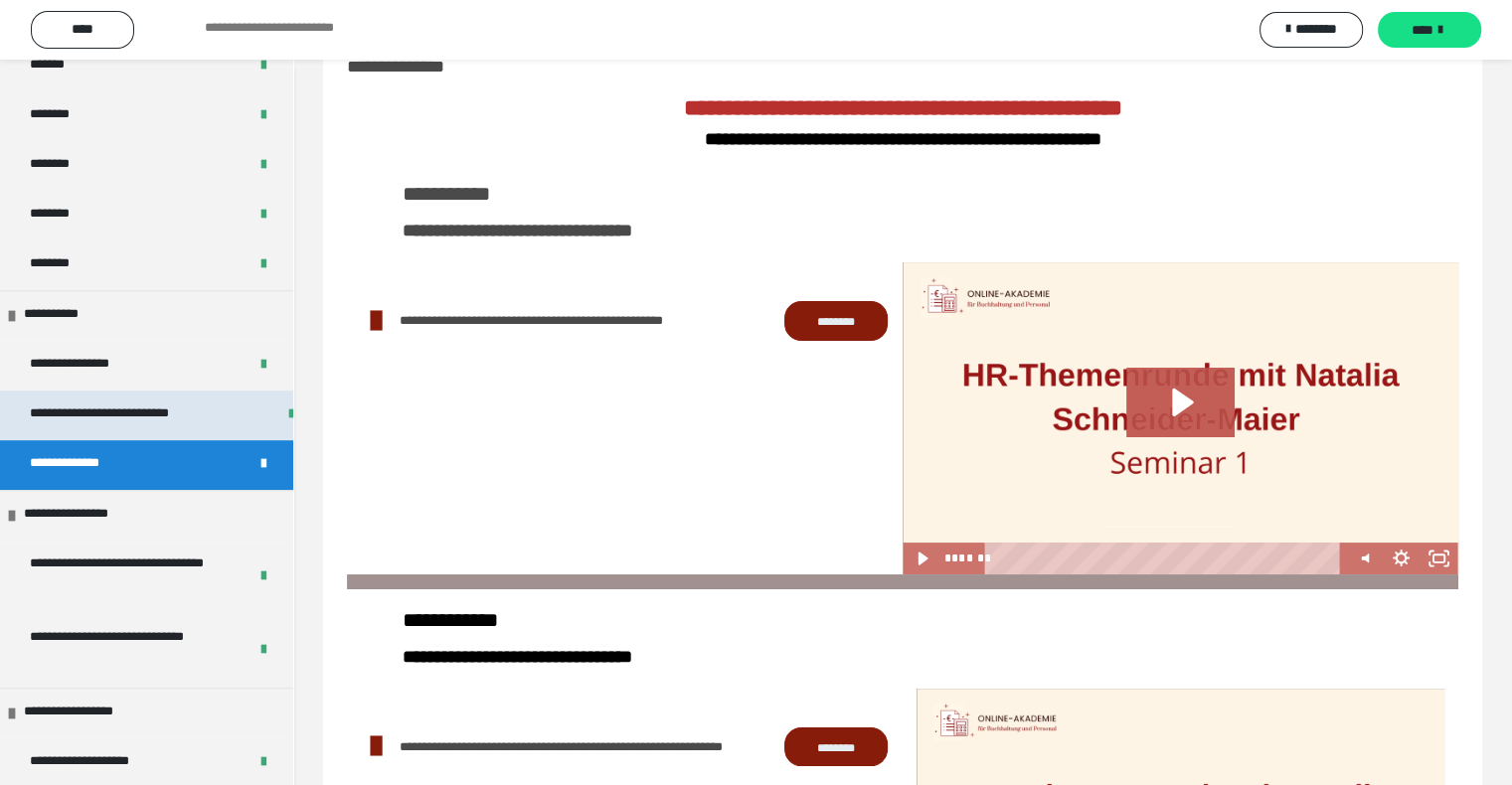 click on "**********" at bounding box center (150, 415) 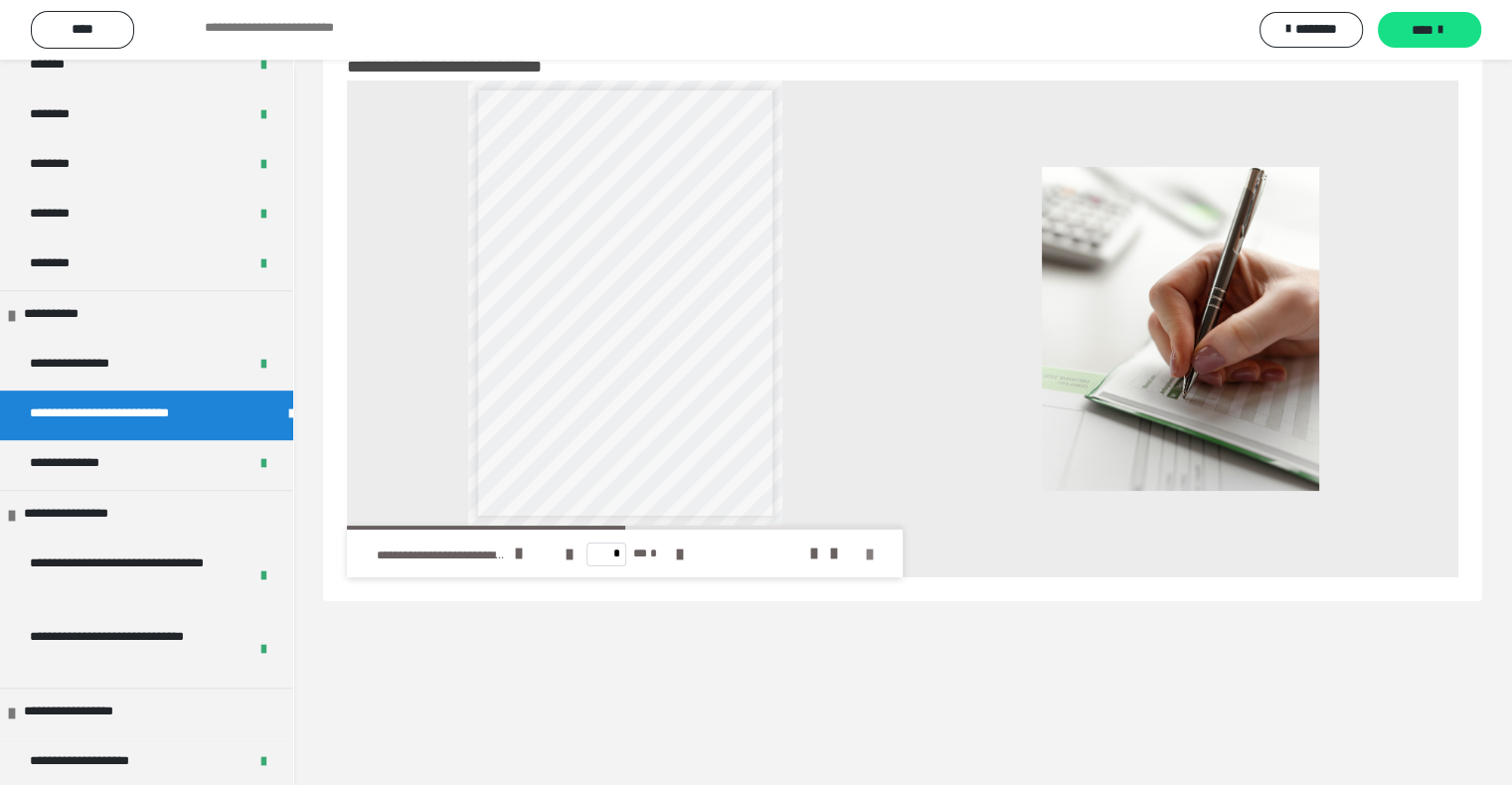 click at bounding box center [870, 554] 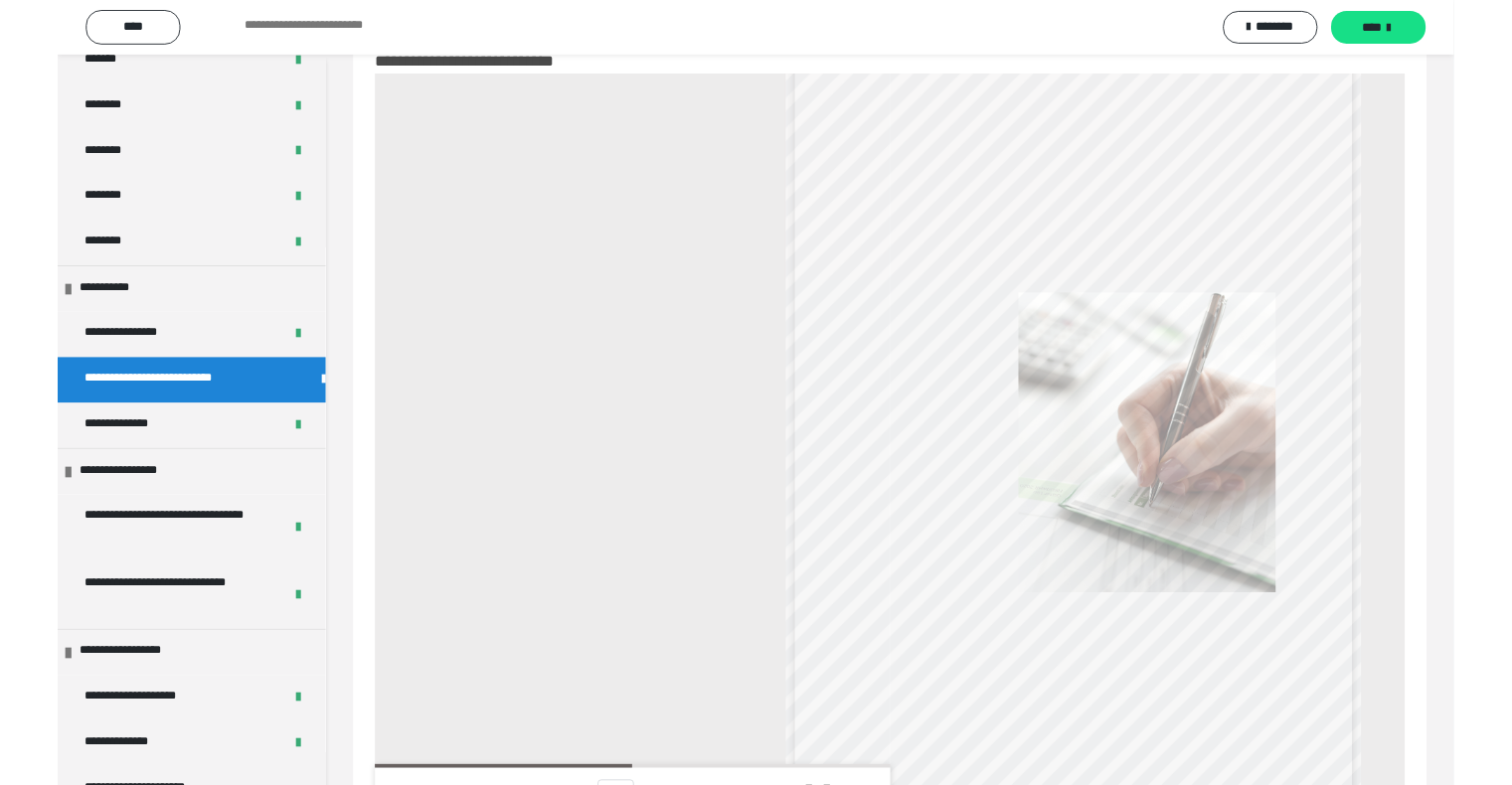scroll, scrollTop: 58, scrollLeft: 0, axis: vertical 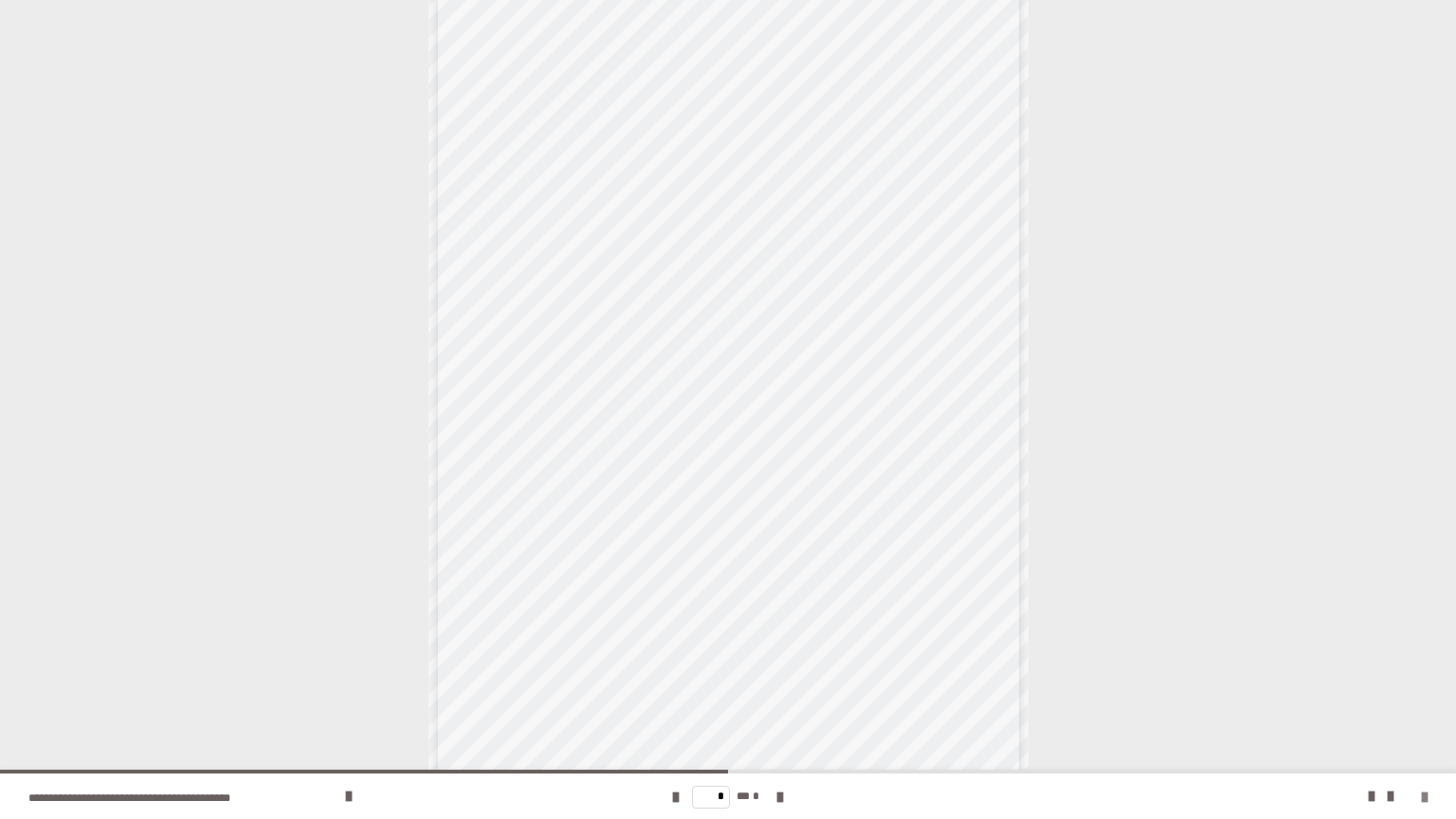 click at bounding box center [1425, 797] 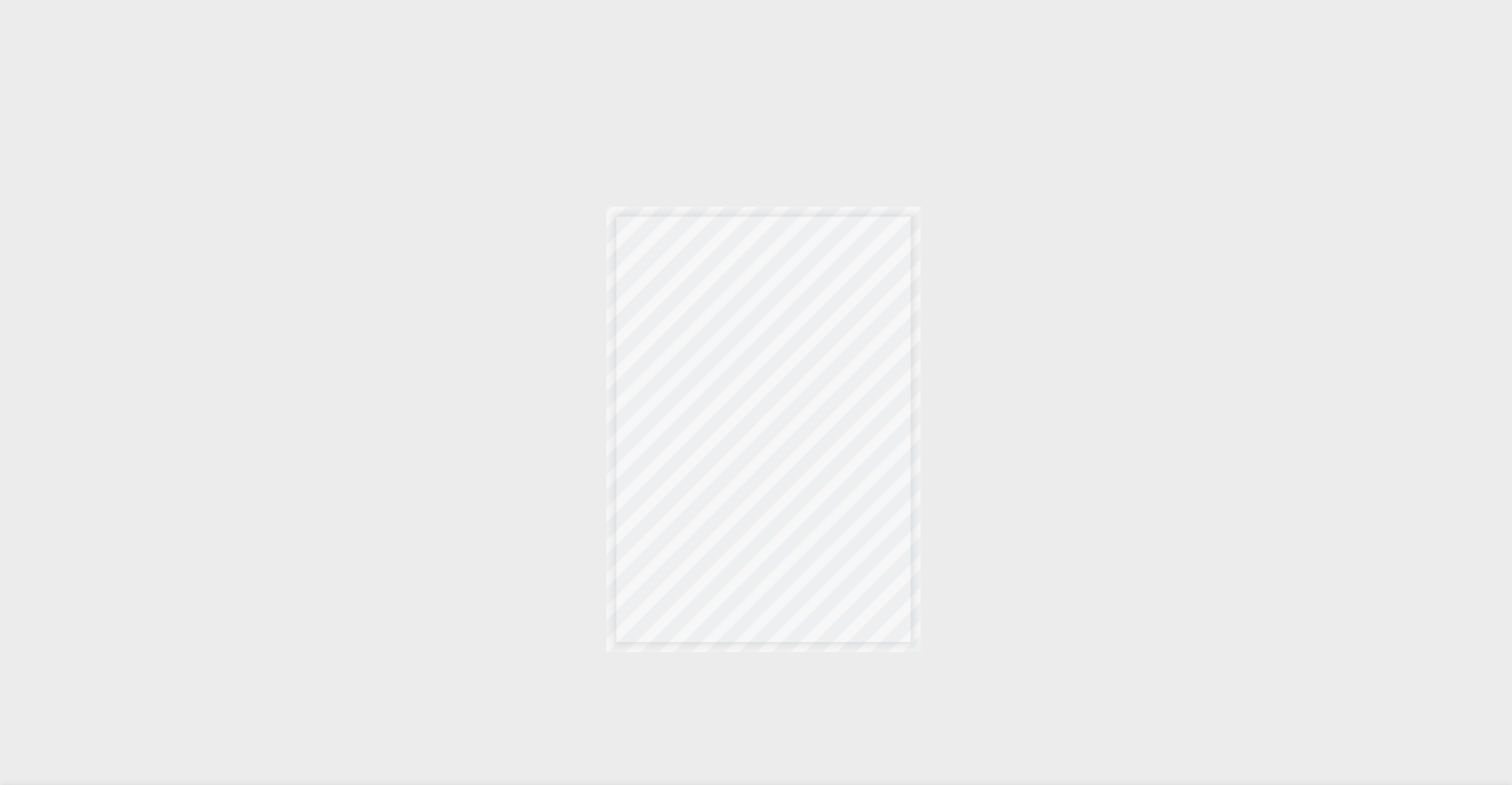 scroll, scrollTop: 0, scrollLeft: 0, axis: both 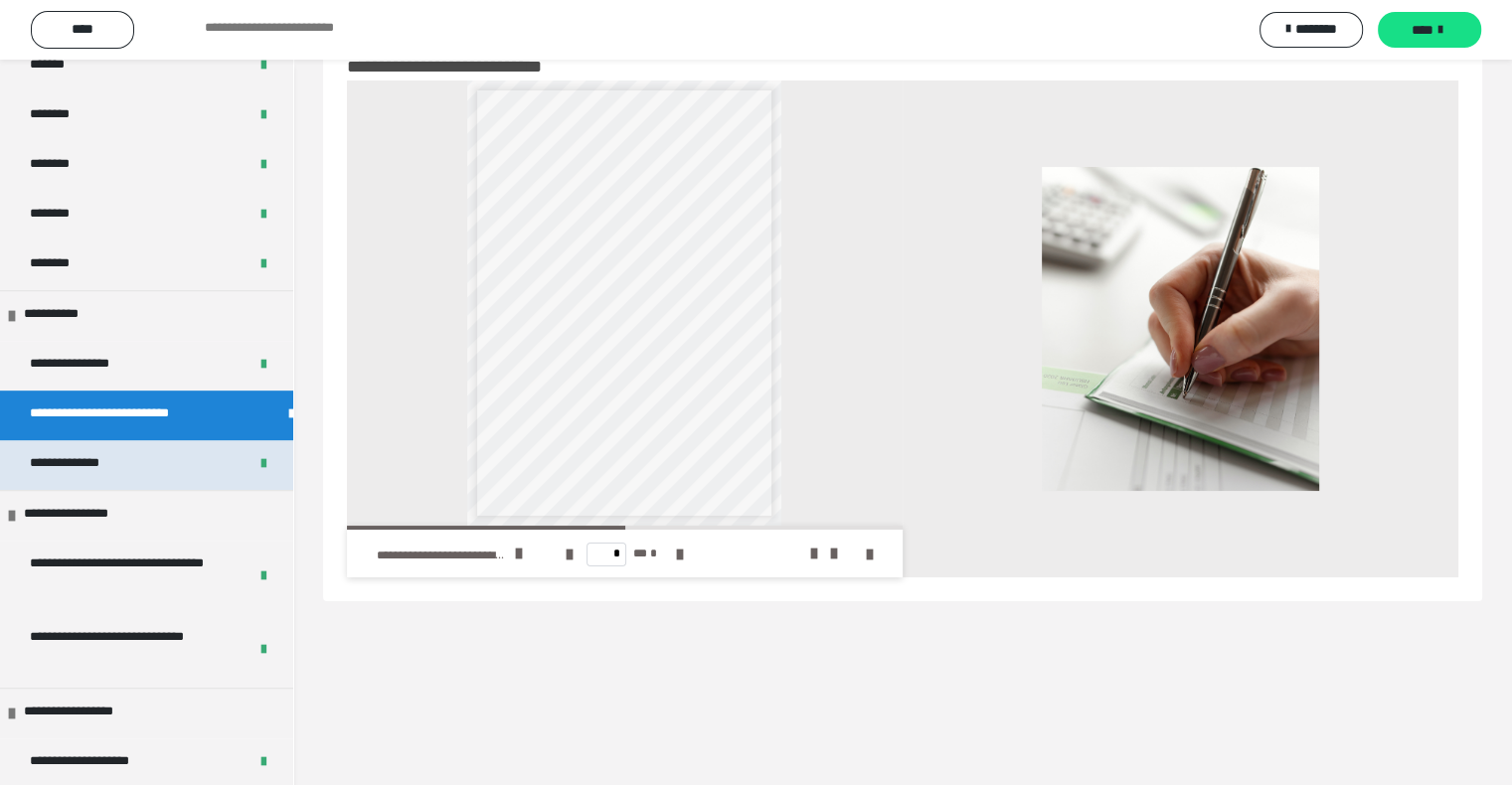 click on "**********" at bounding box center (102, 465) 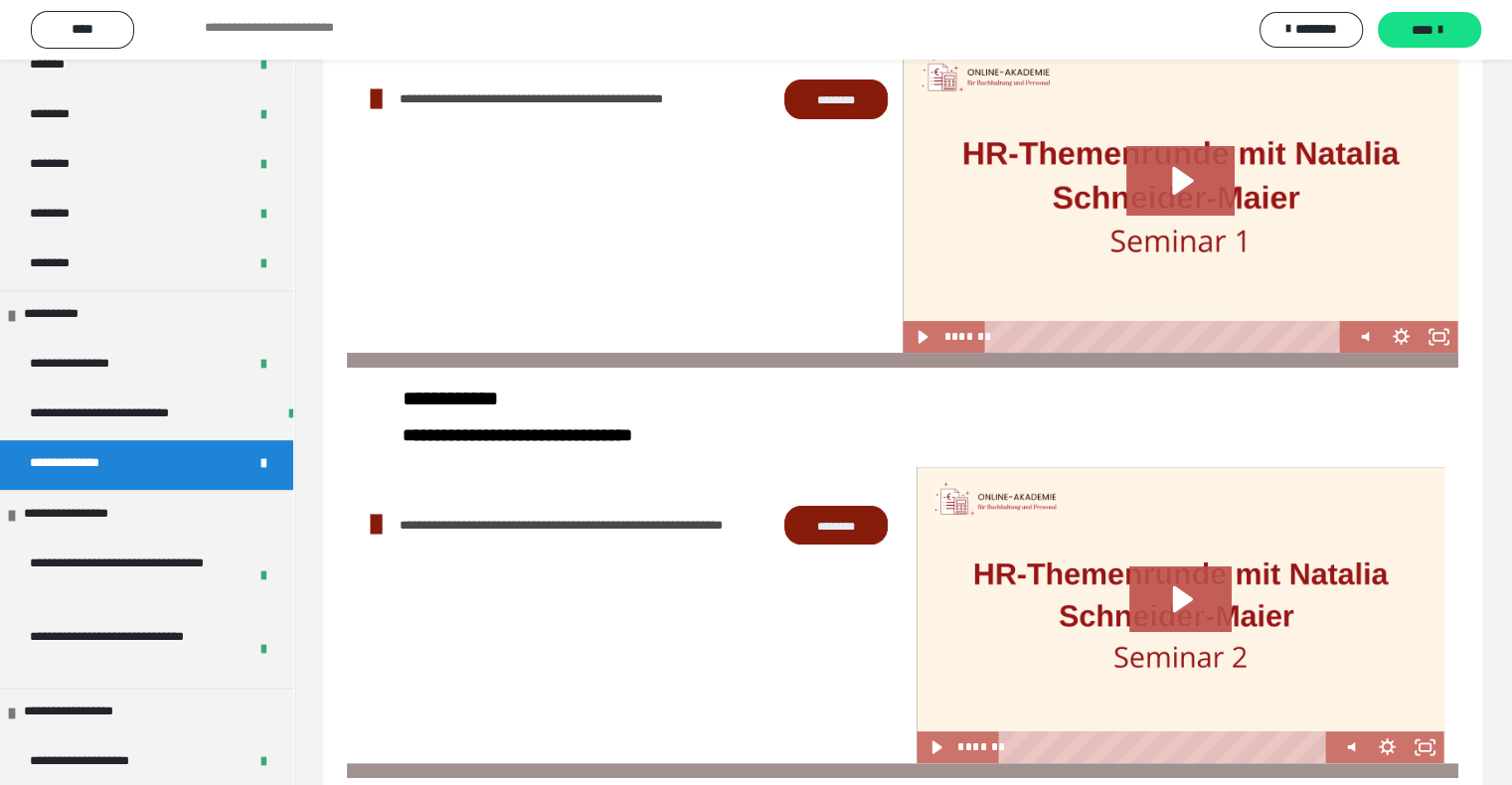 scroll, scrollTop: 243, scrollLeft: 0, axis: vertical 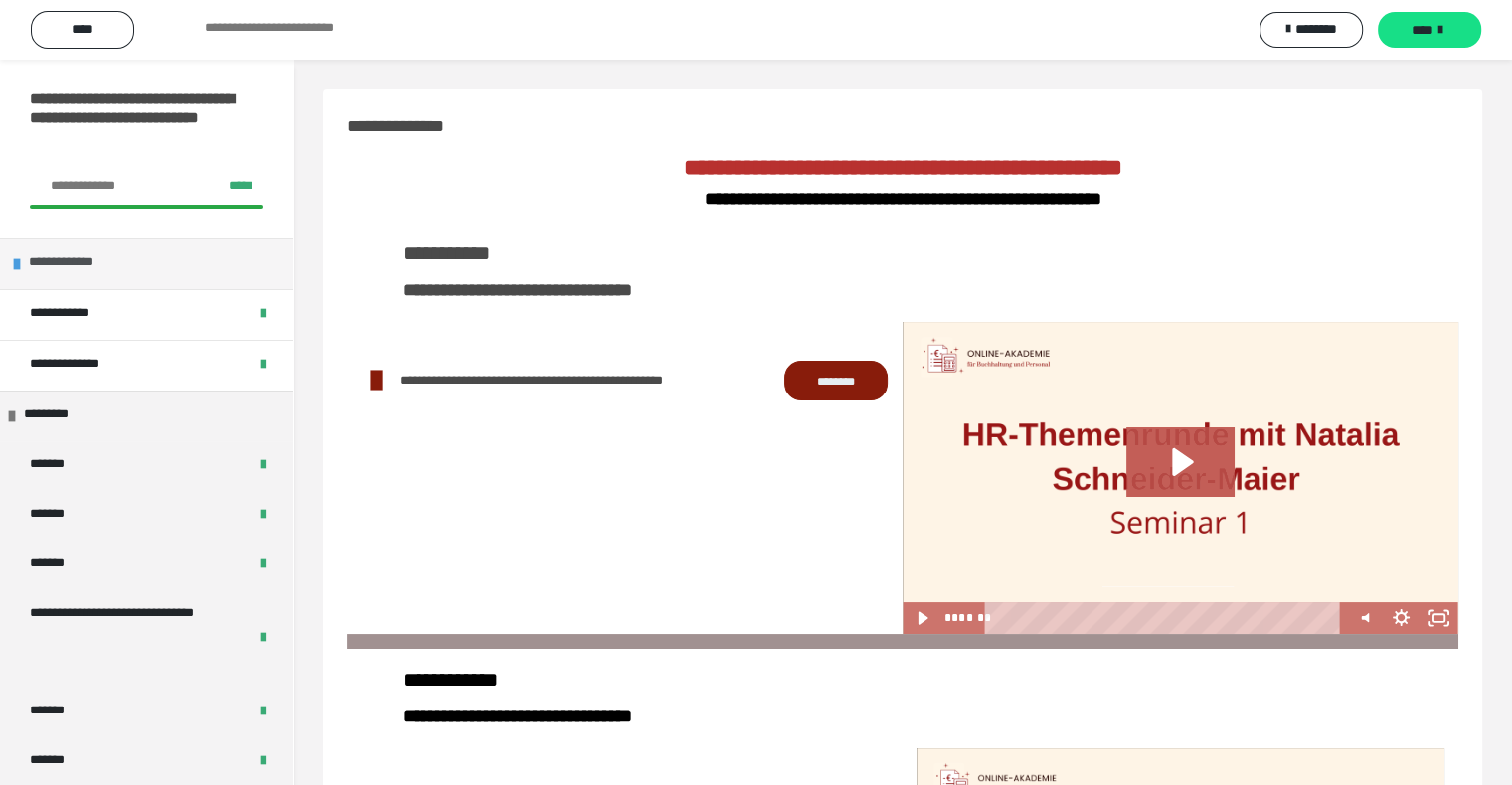 click on "**********" at bounding box center [82, 264] 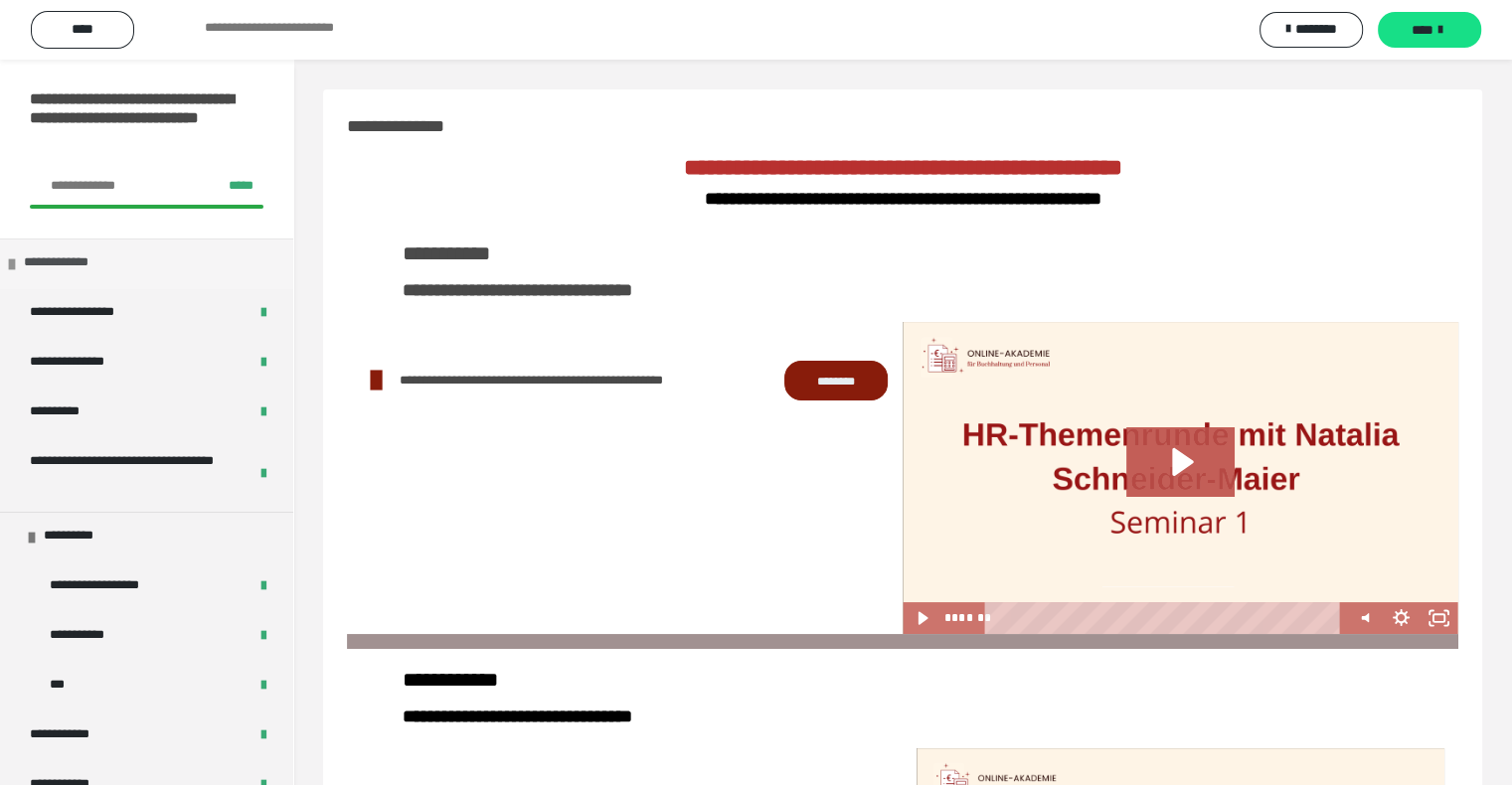click on "**********" at bounding box center [77, 264] 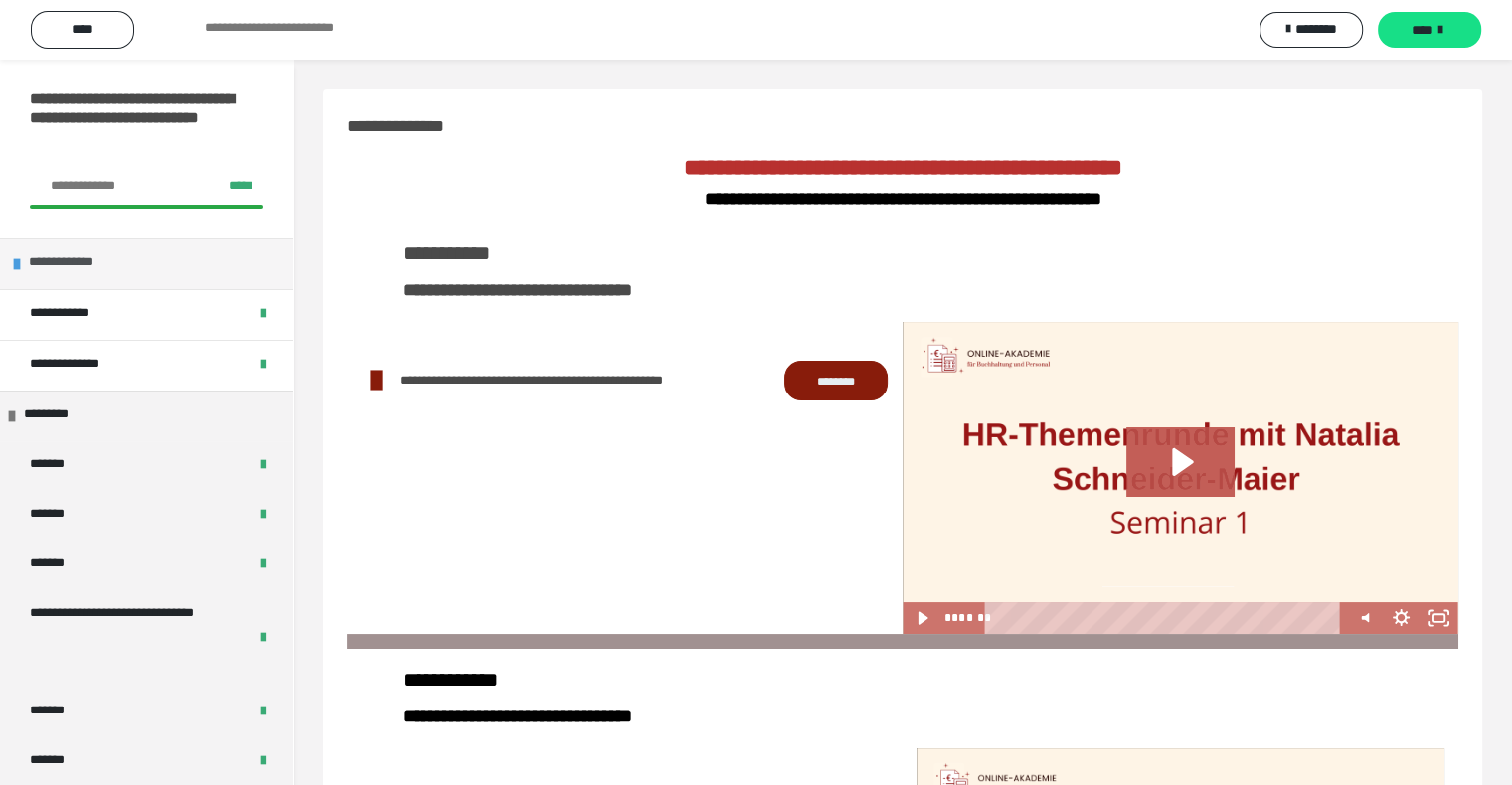 click on "**********" at bounding box center [82, 264] 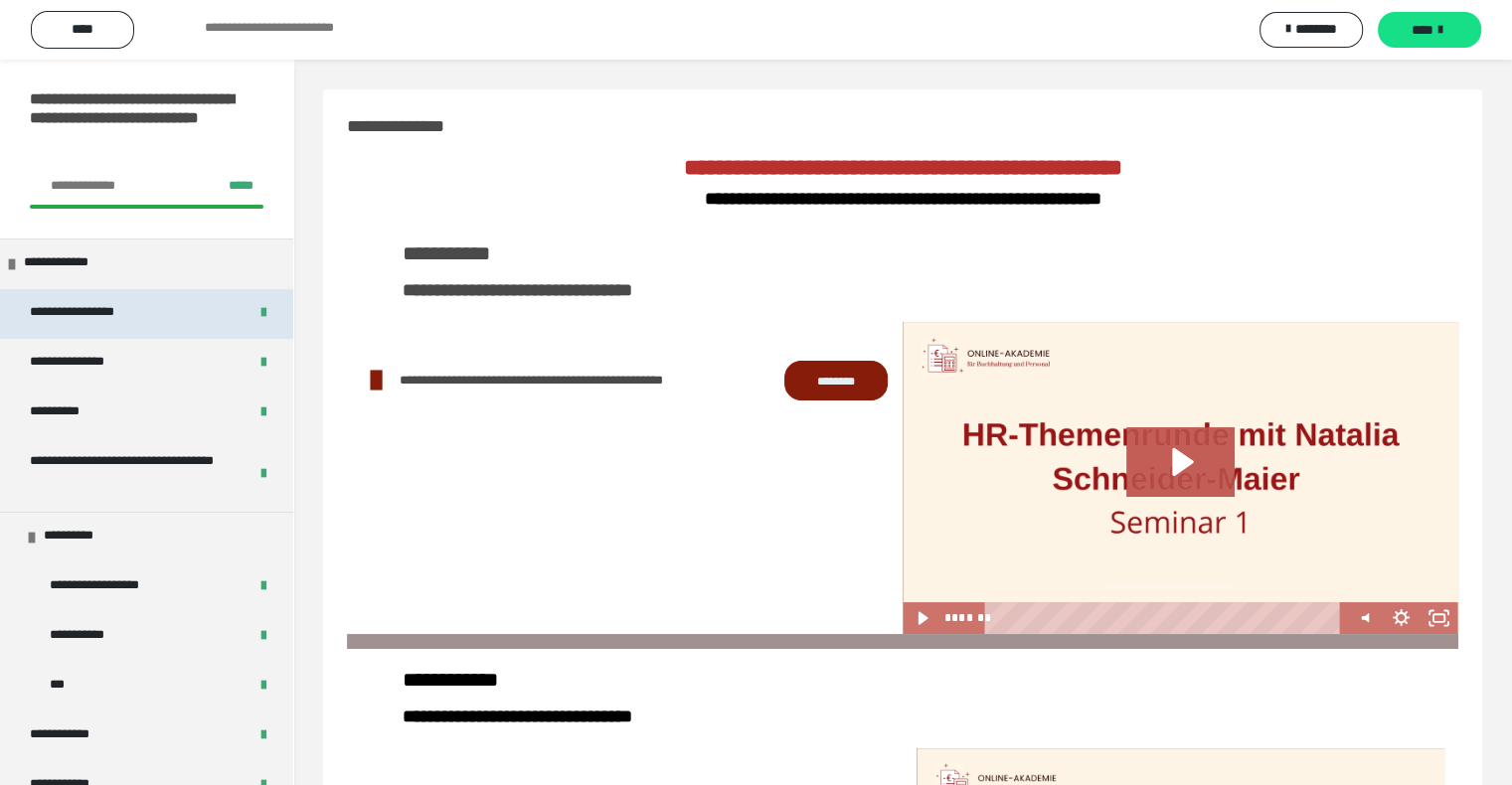 click on "**********" at bounding box center (115, 314) 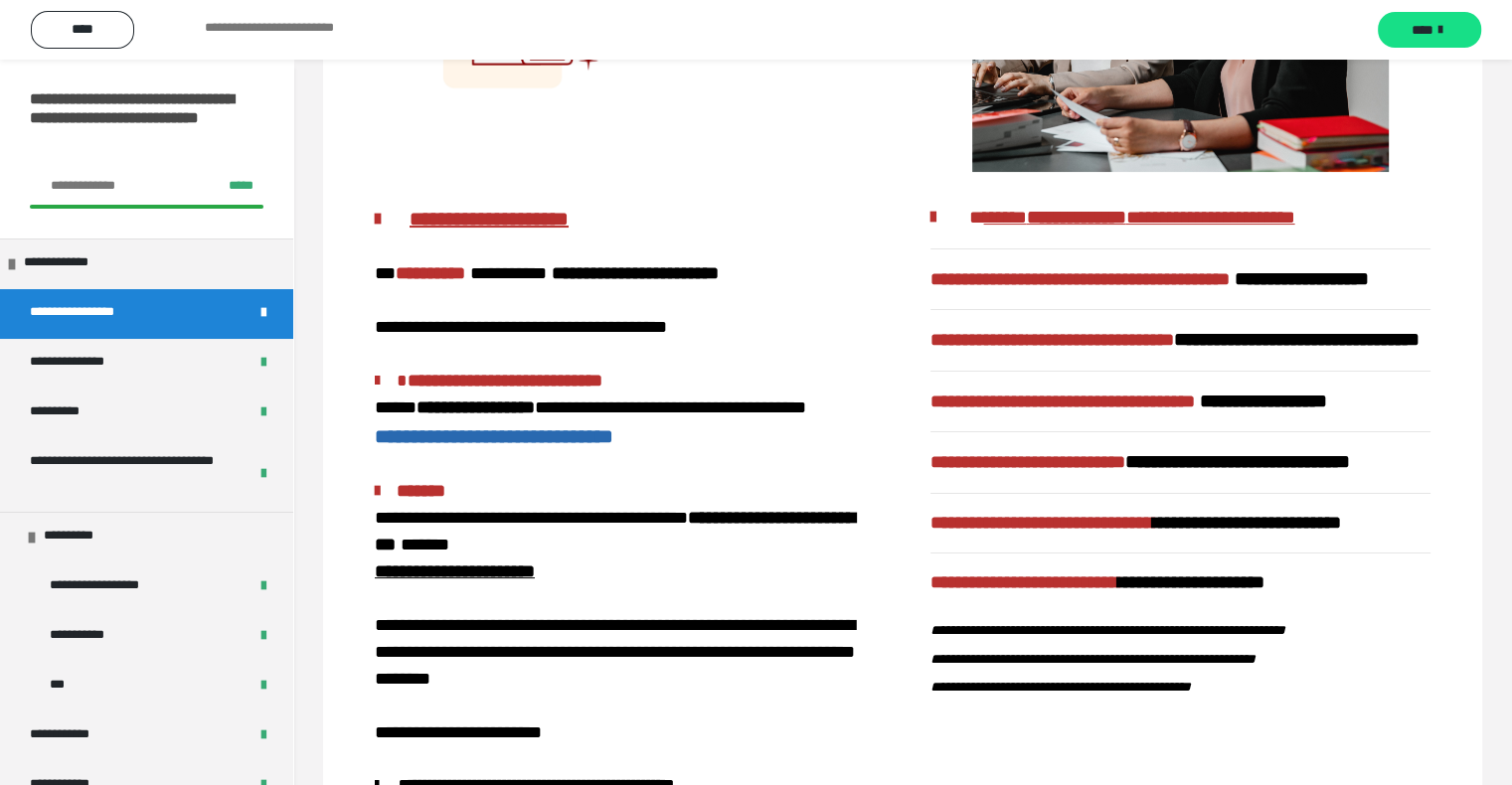 scroll, scrollTop: 298, scrollLeft: 0, axis: vertical 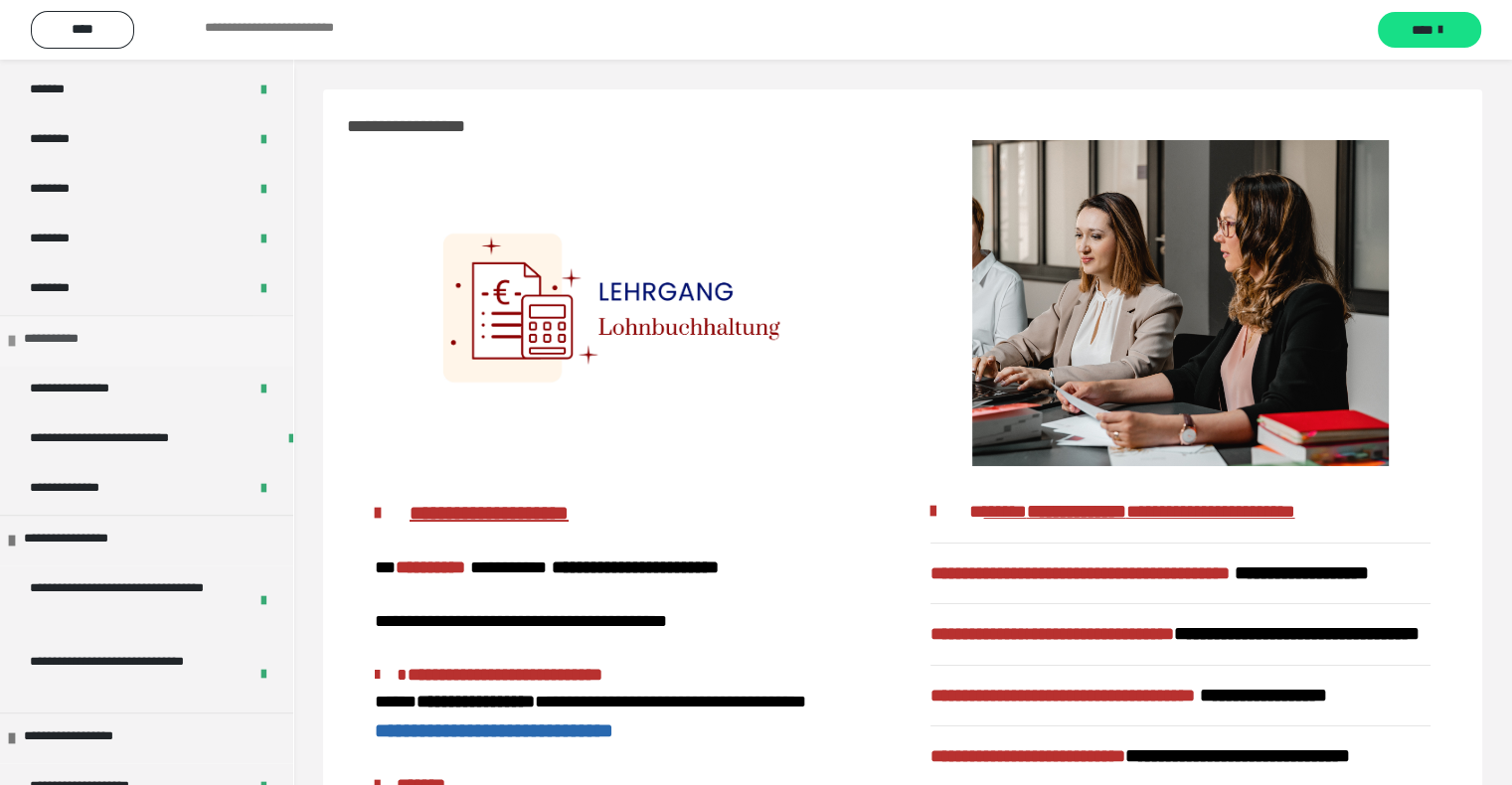 click on "**********" at bounding box center [77, 341] 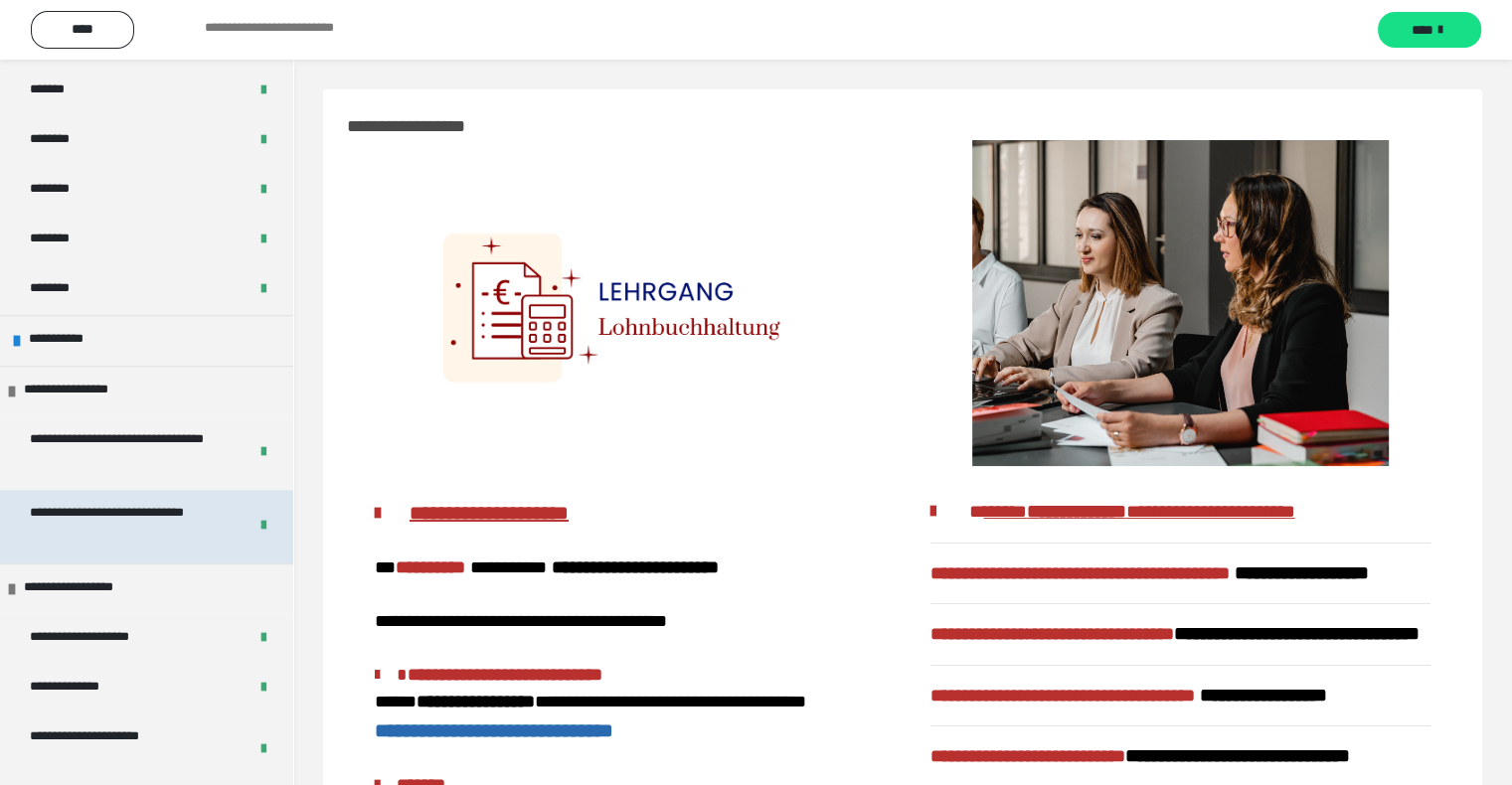 scroll, scrollTop: 1491, scrollLeft: 0, axis: vertical 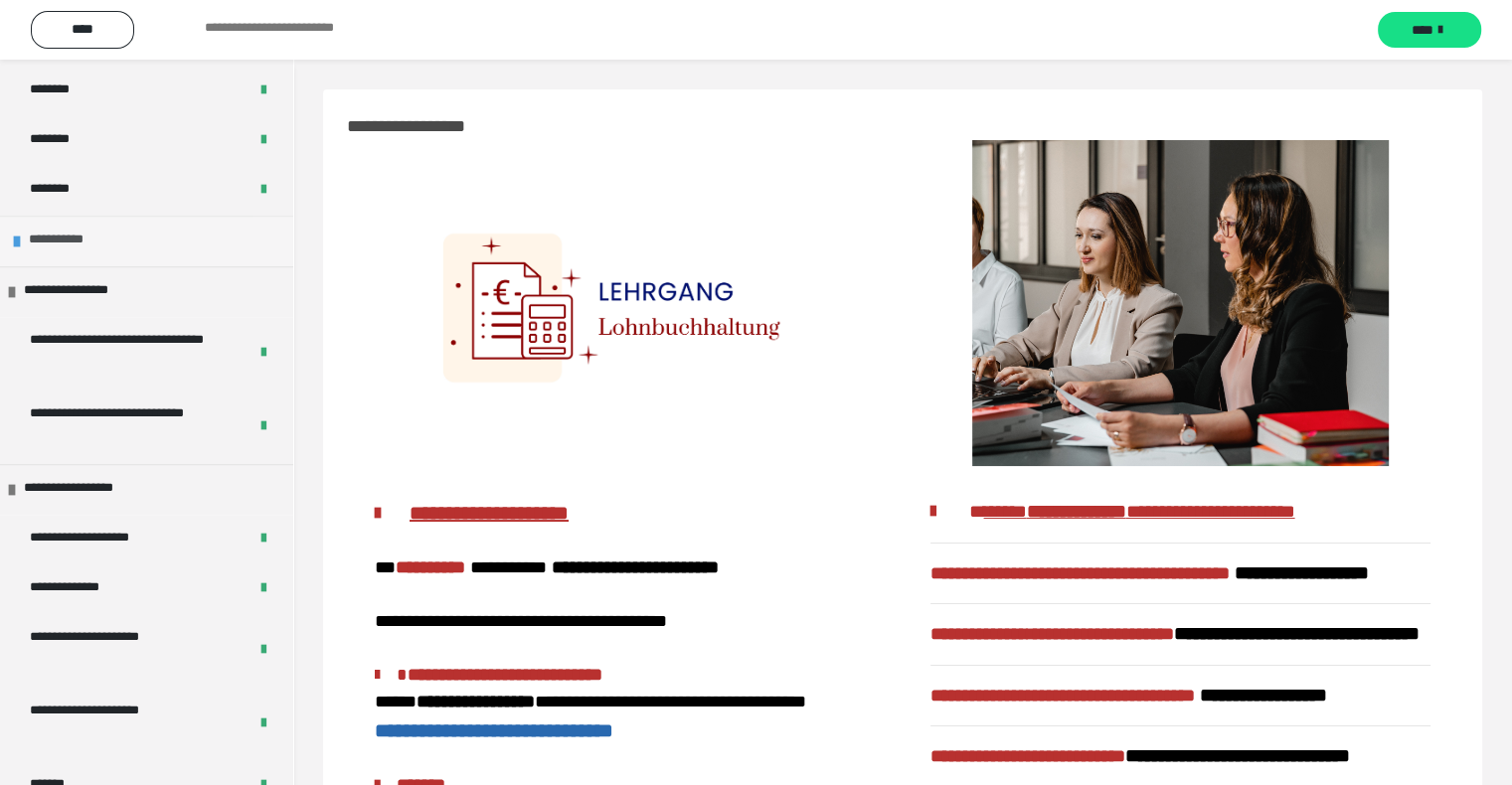 click on "**********" at bounding box center [82, 241] 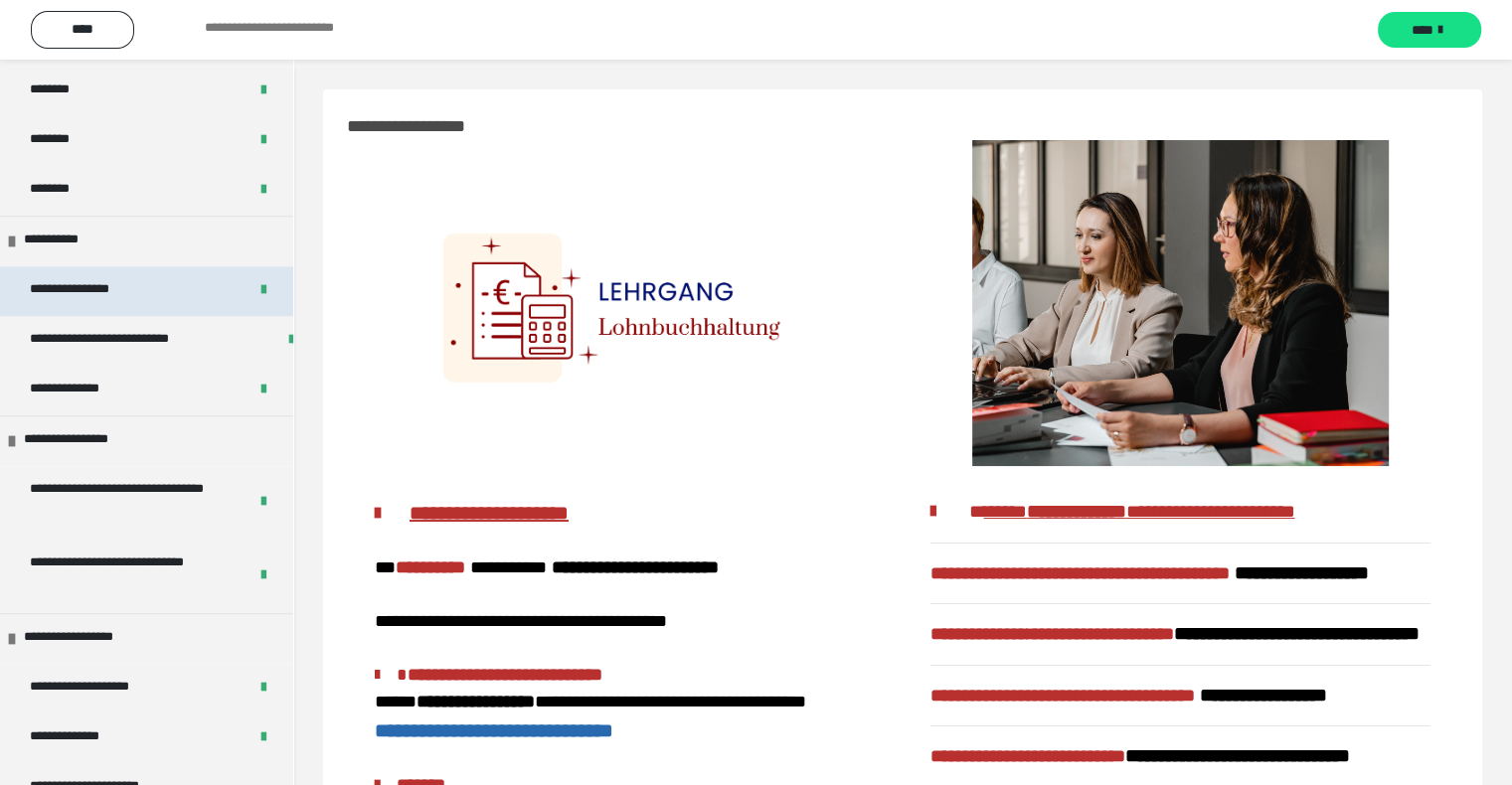 click on "**********" at bounding box center (109, 291) 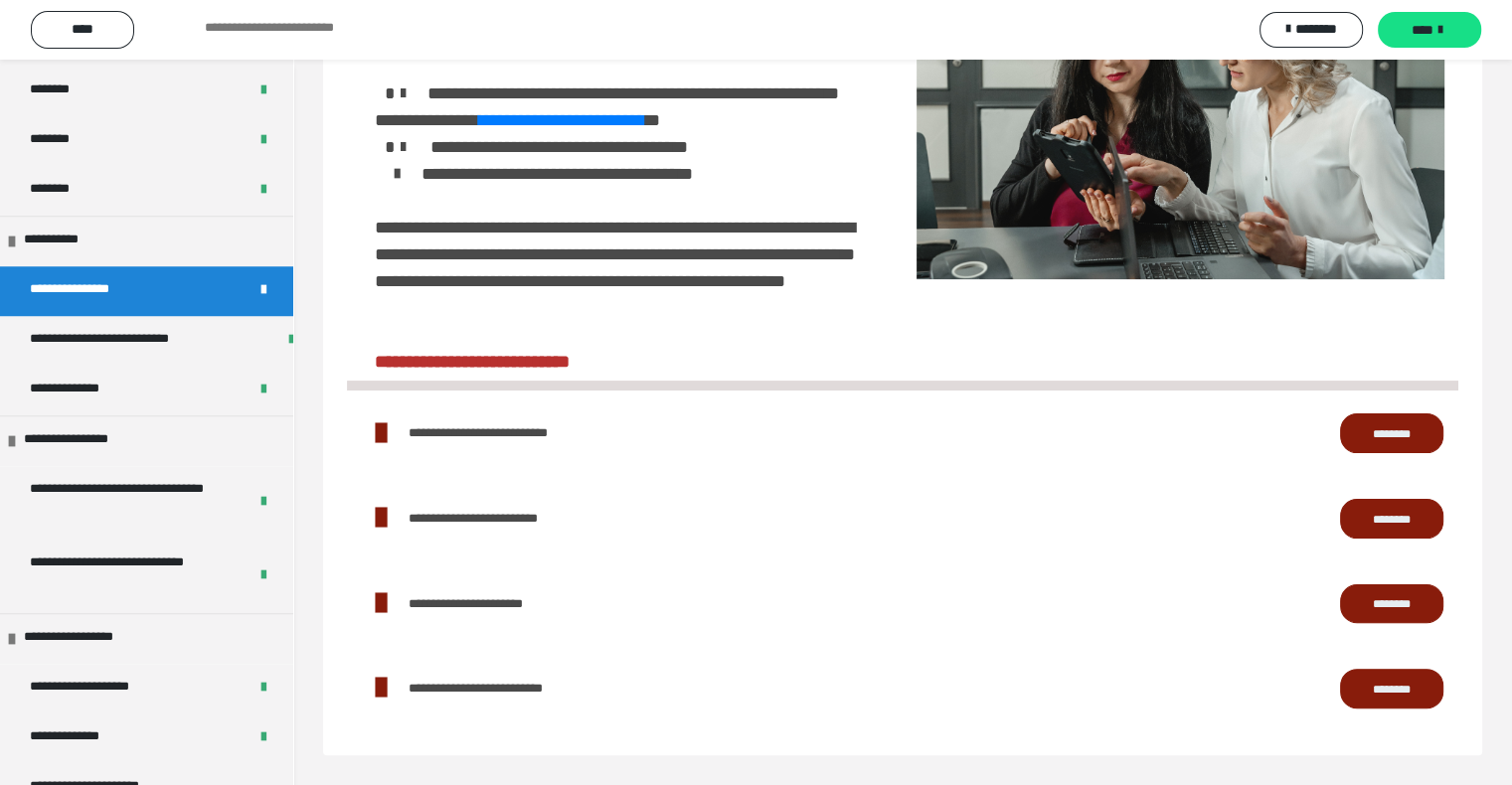 scroll, scrollTop: 451, scrollLeft: 0, axis: vertical 